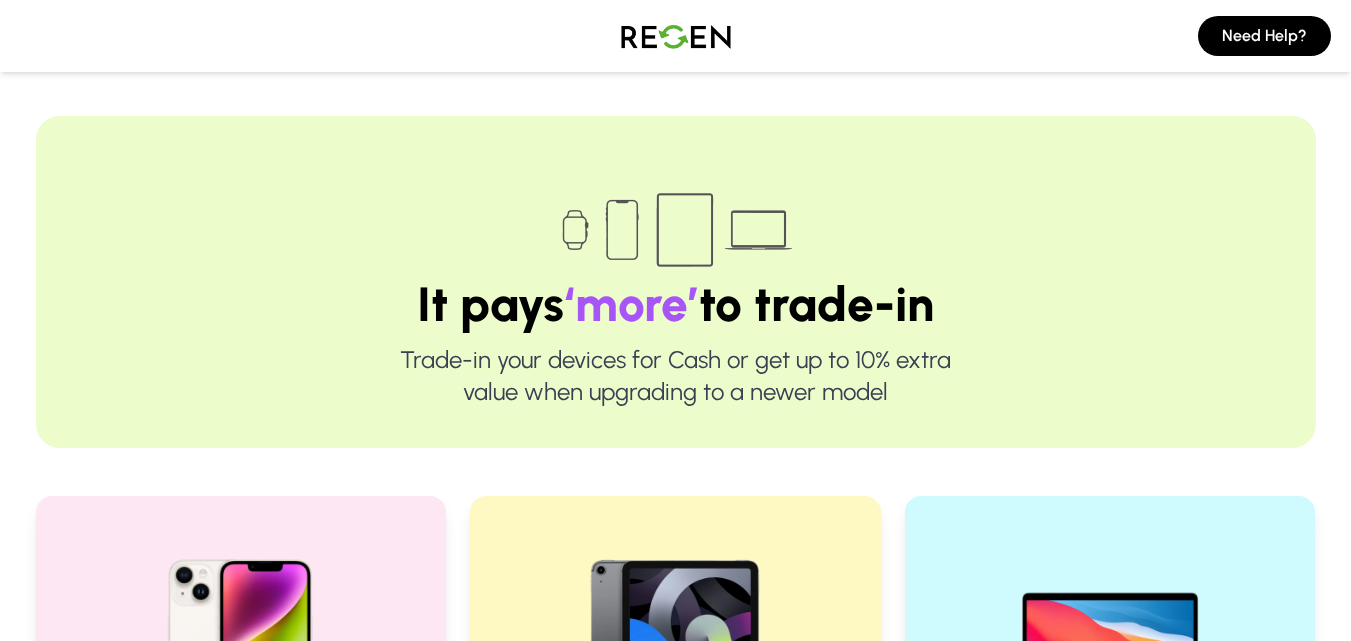 scroll, scrollTop: 0, scrollLeft: 0, axis: both 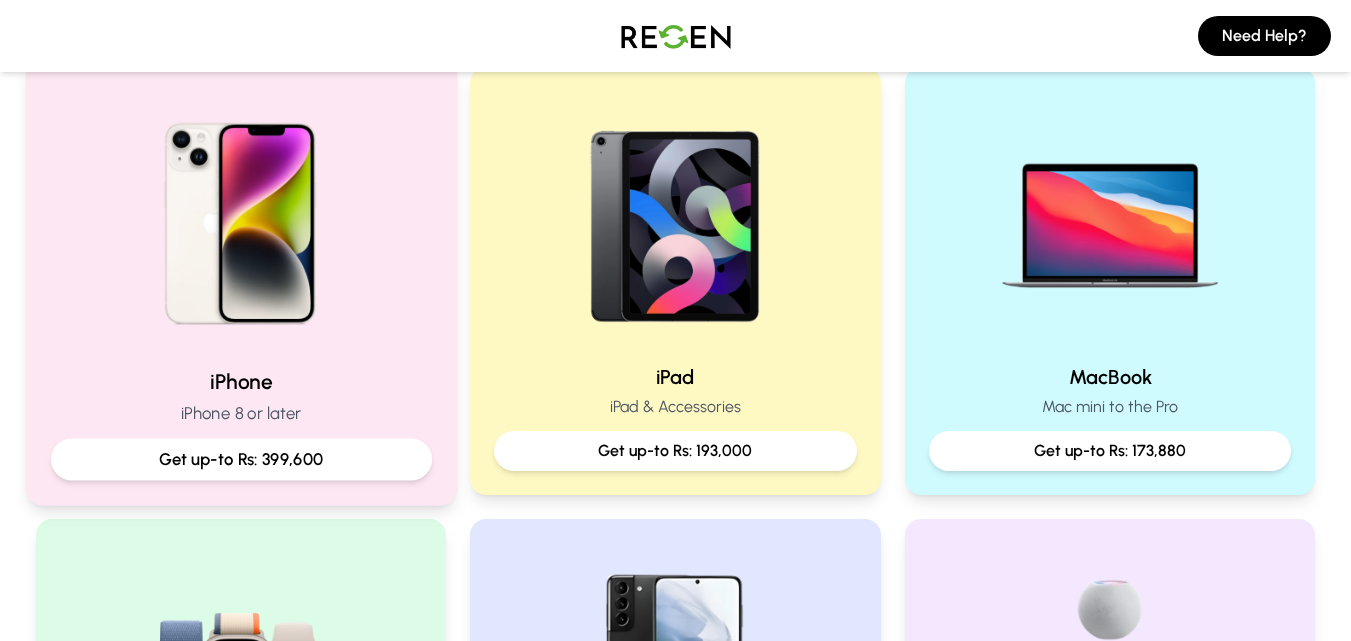 click at bounding box center [240, 216] 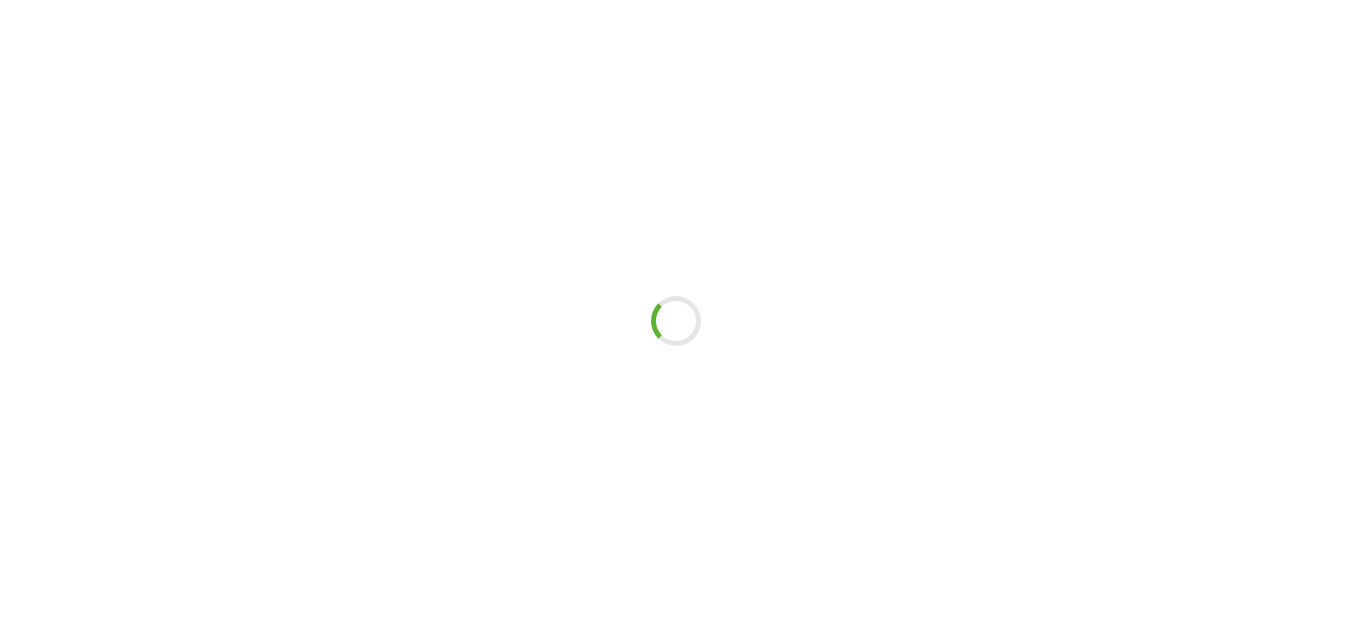 scroll, scrollTop: 0, scrollLeft: 0, axis: both 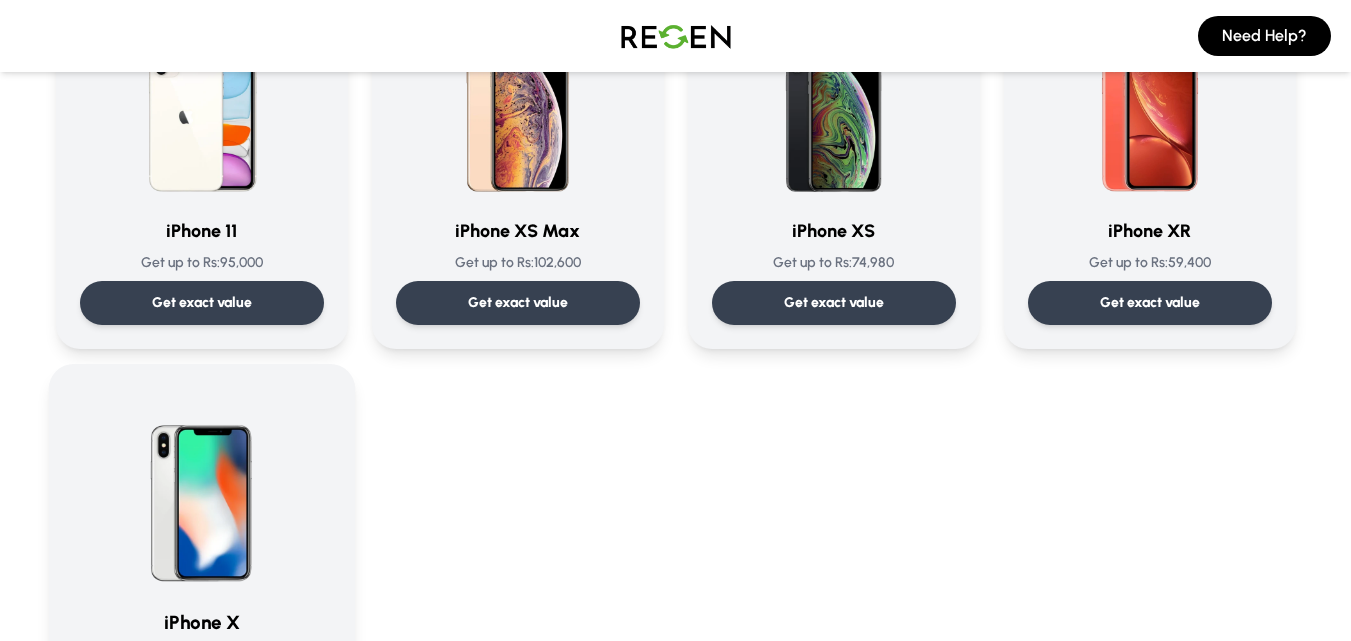click at bounding box center (202, 490) 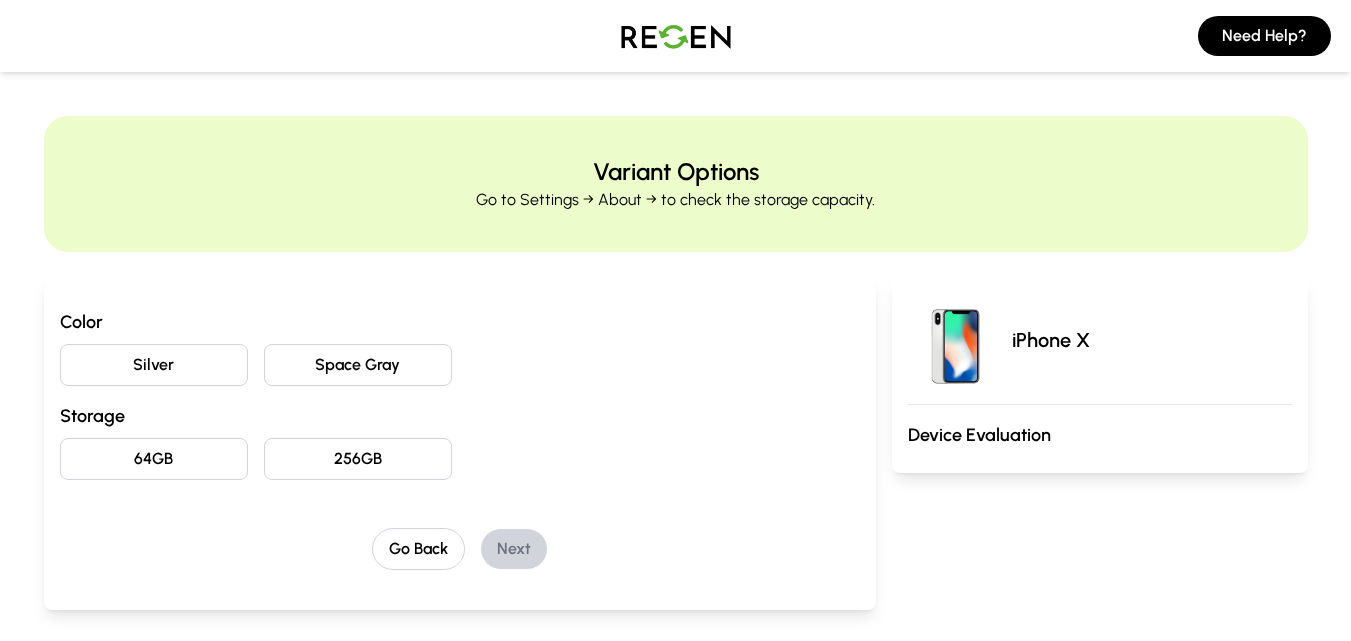 scroll, scrollTop: 37, scrollLeft: 0, axis: vertical 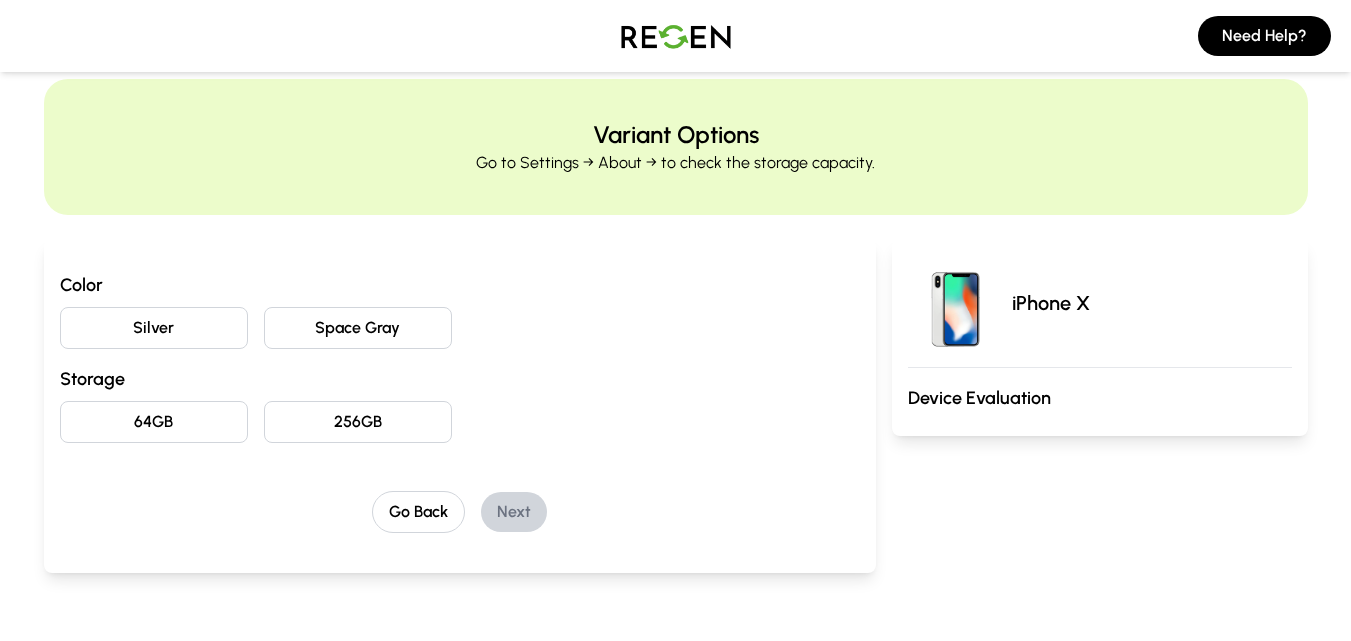 click on "Space Gray" at bounding box center (358, 328) 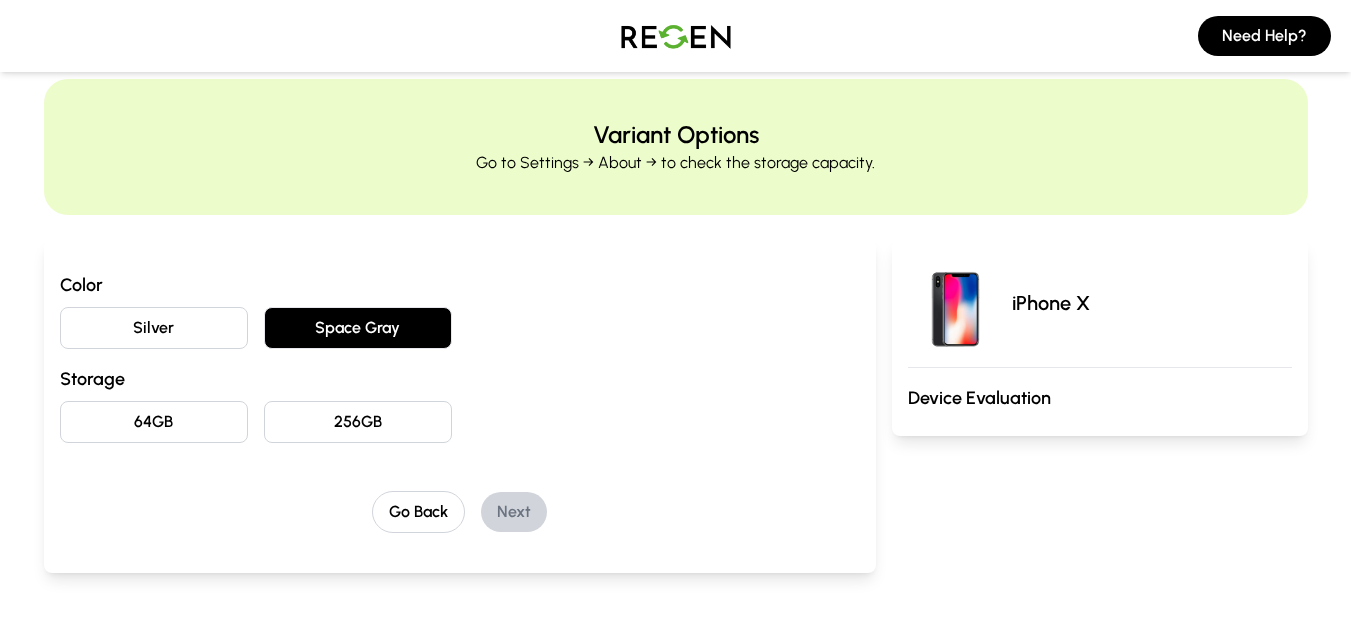 click on "64GB" at bounding box center [154, 422] 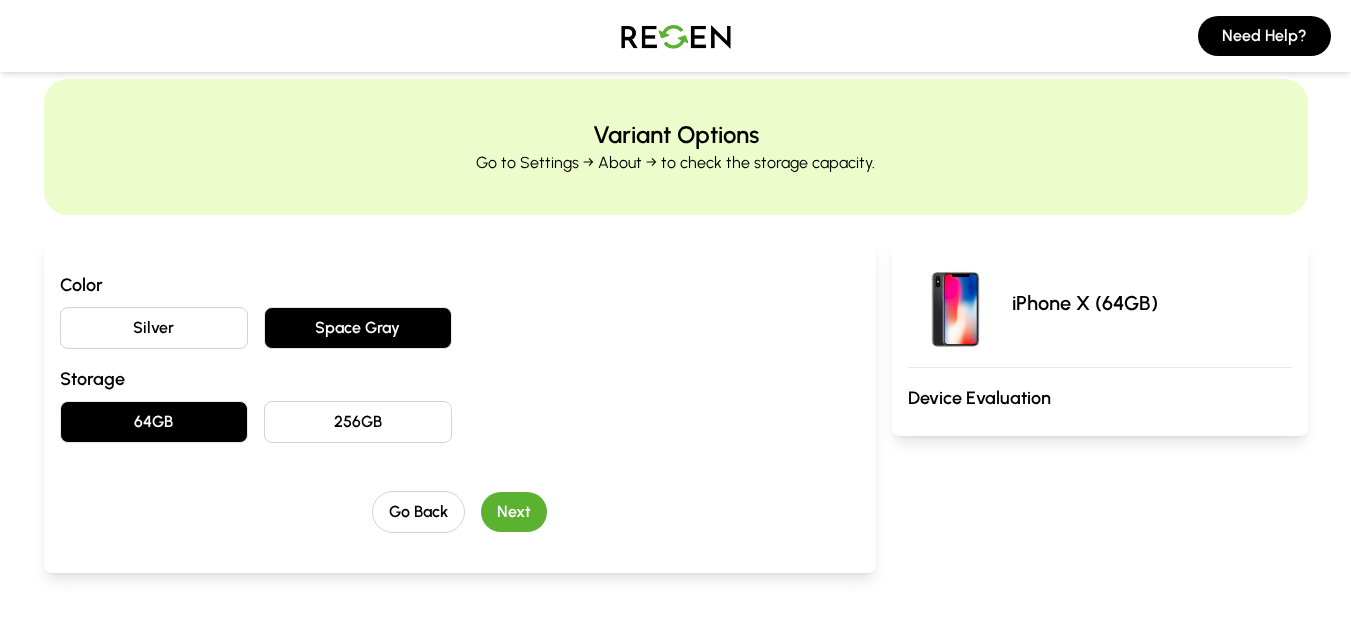 click on "Next" at bounding box center [514, 512] 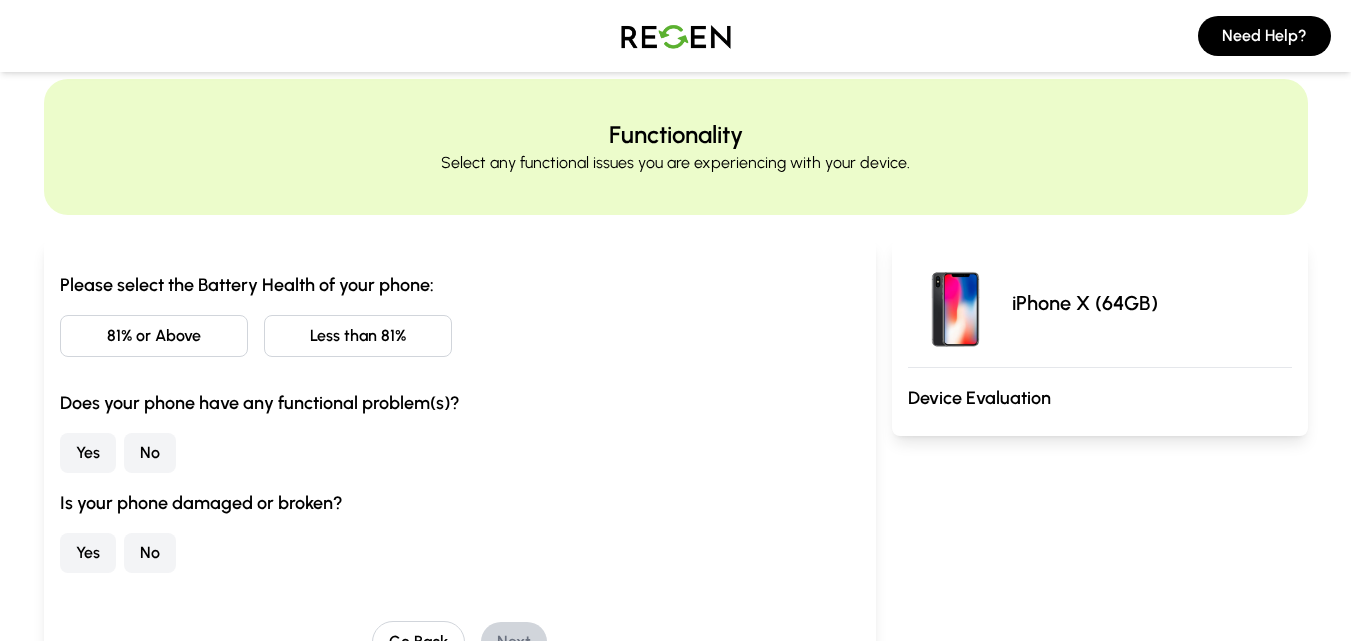 click on "Less than 81%" at bounding box center (358, 336) 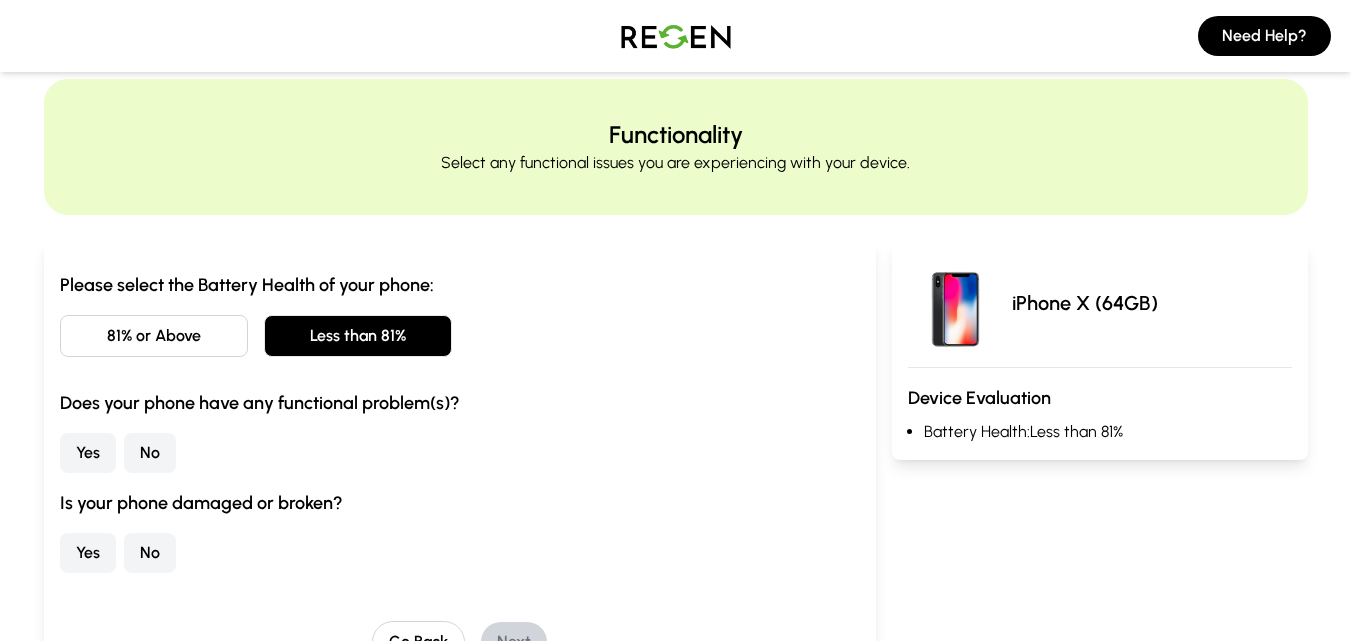 click on "No" at bounding box center [150, 453] 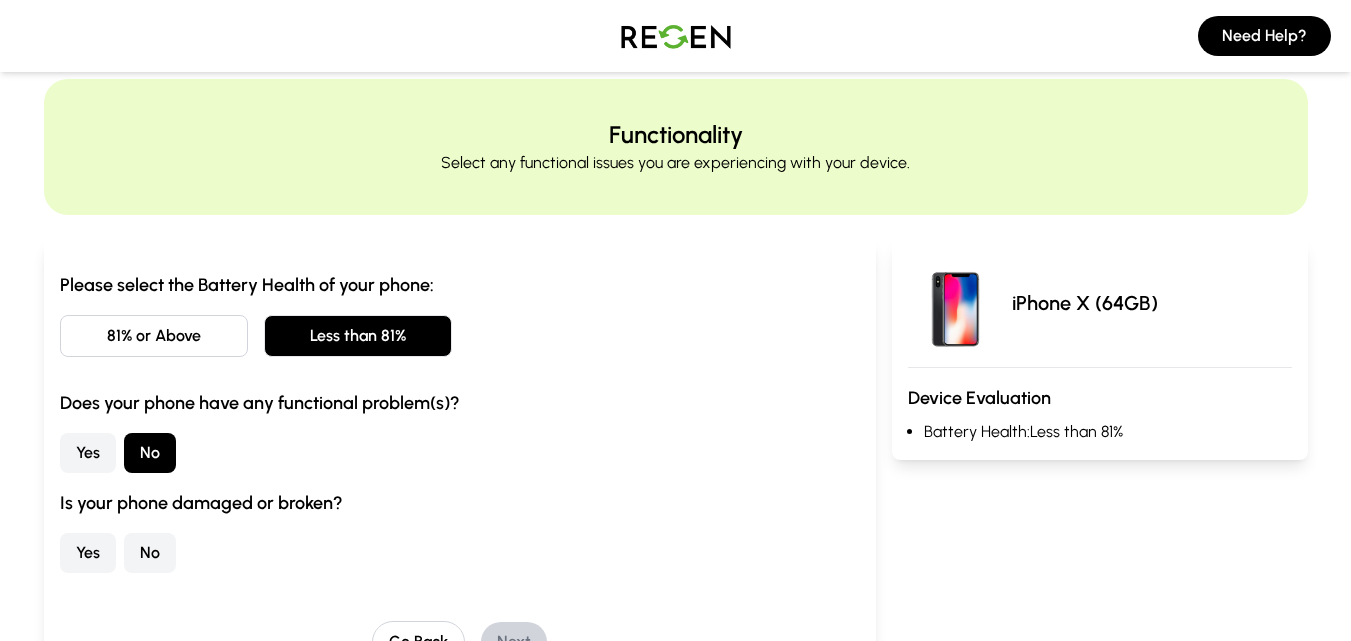 click on "No" at bounding box center [150, 553] 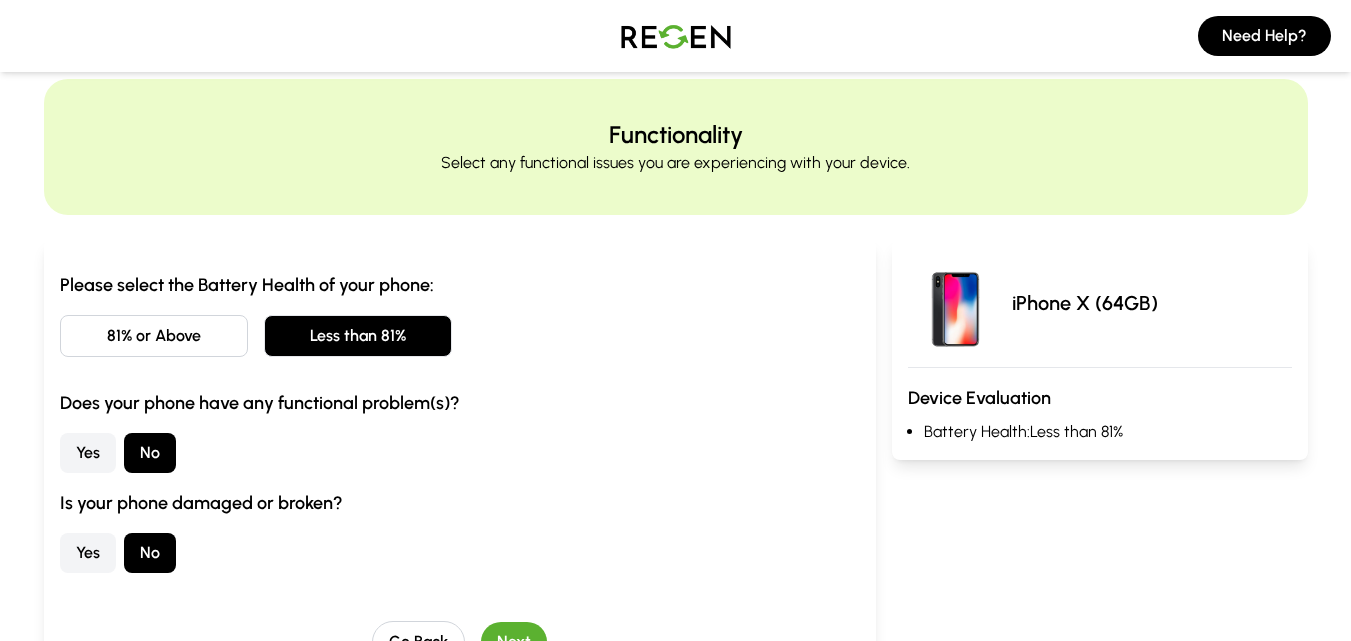 click on "Next" at bounding box center [514, 642] 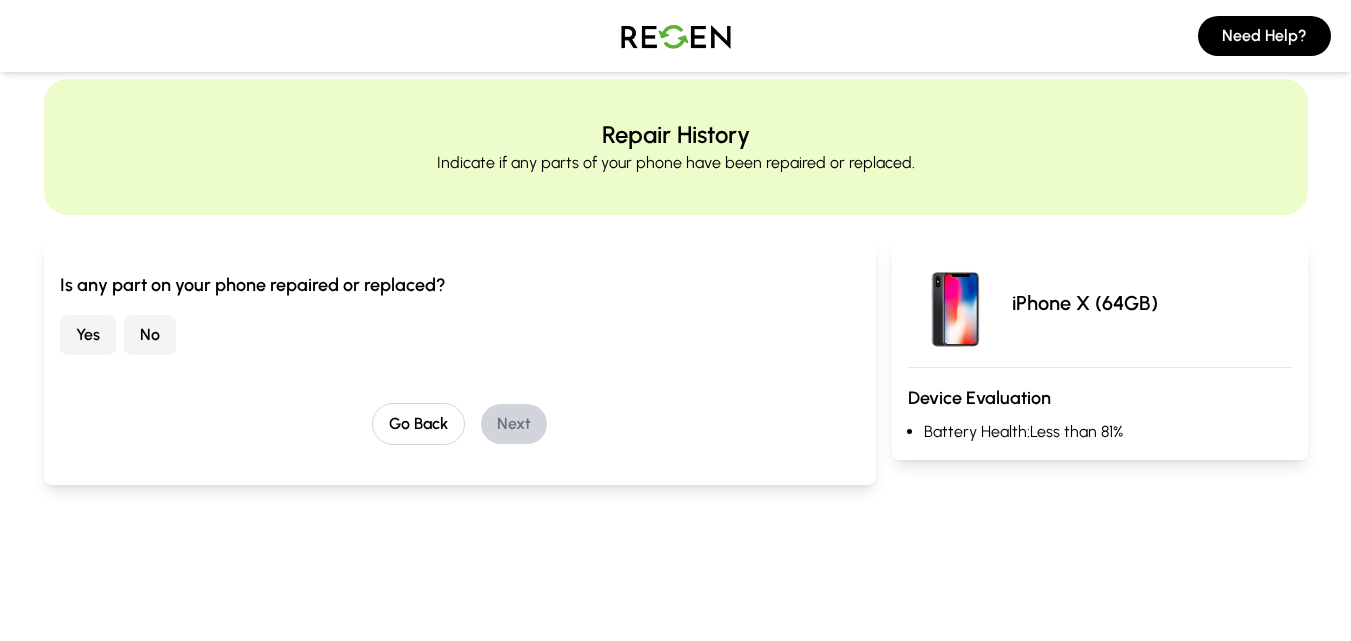 click on "No" at bounding box center (150, 335) 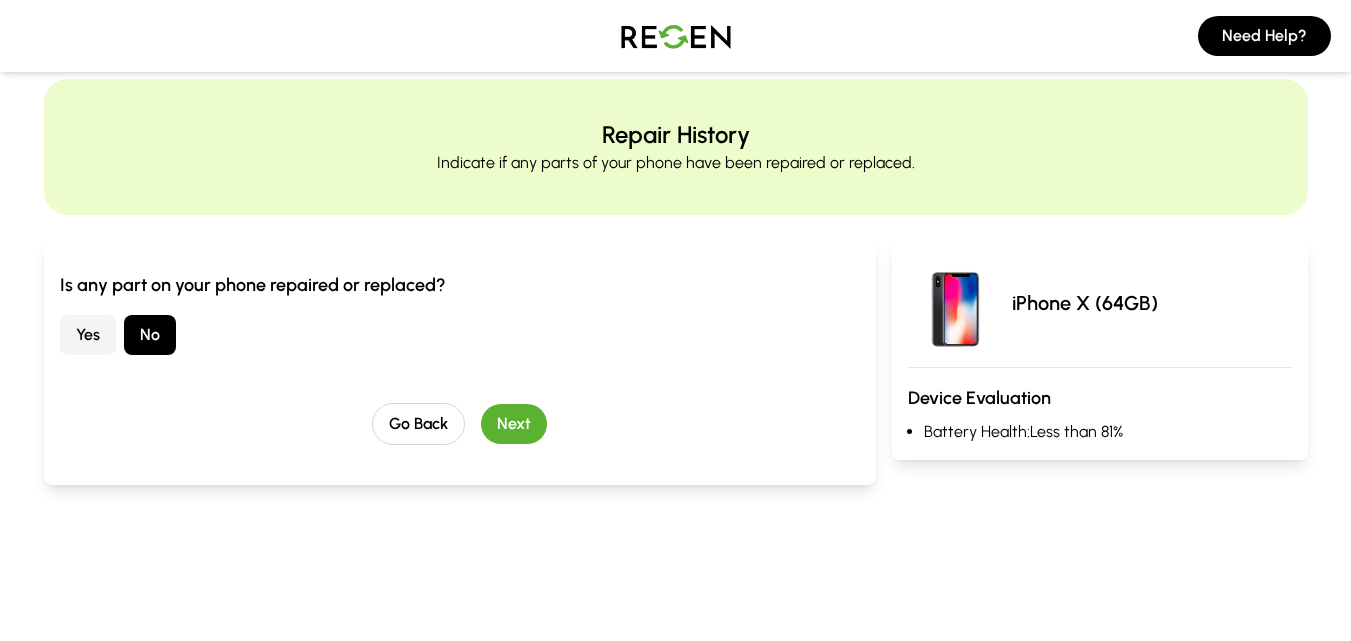 click on "Next" at bounding box center [514, 424] 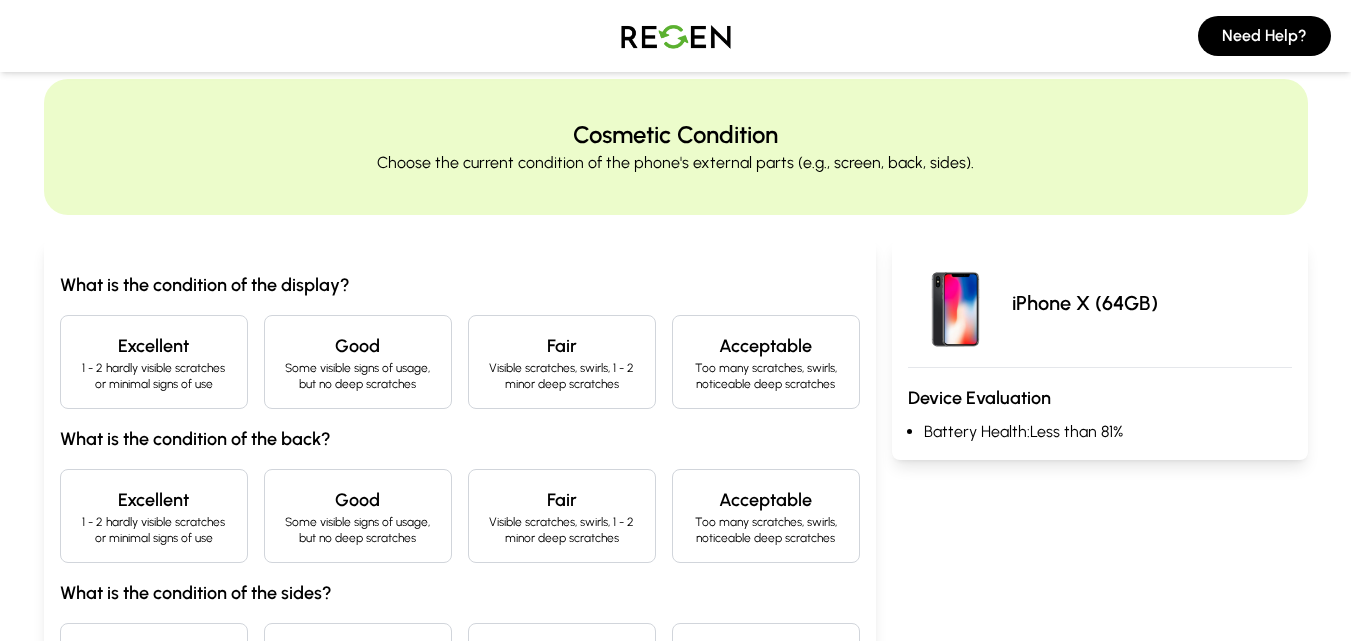 click on "Fair" at bounding box center (562, 346) 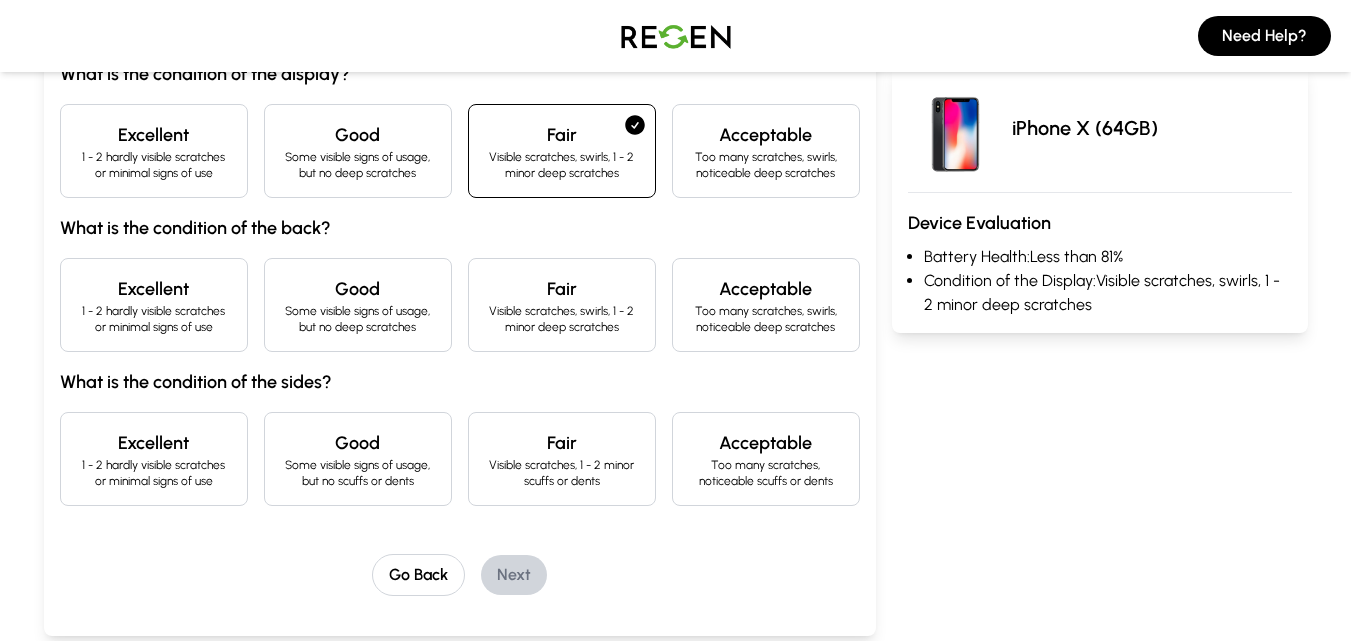 scroll, scrollTop: 252, scrollLeft: 0, axis: vertical 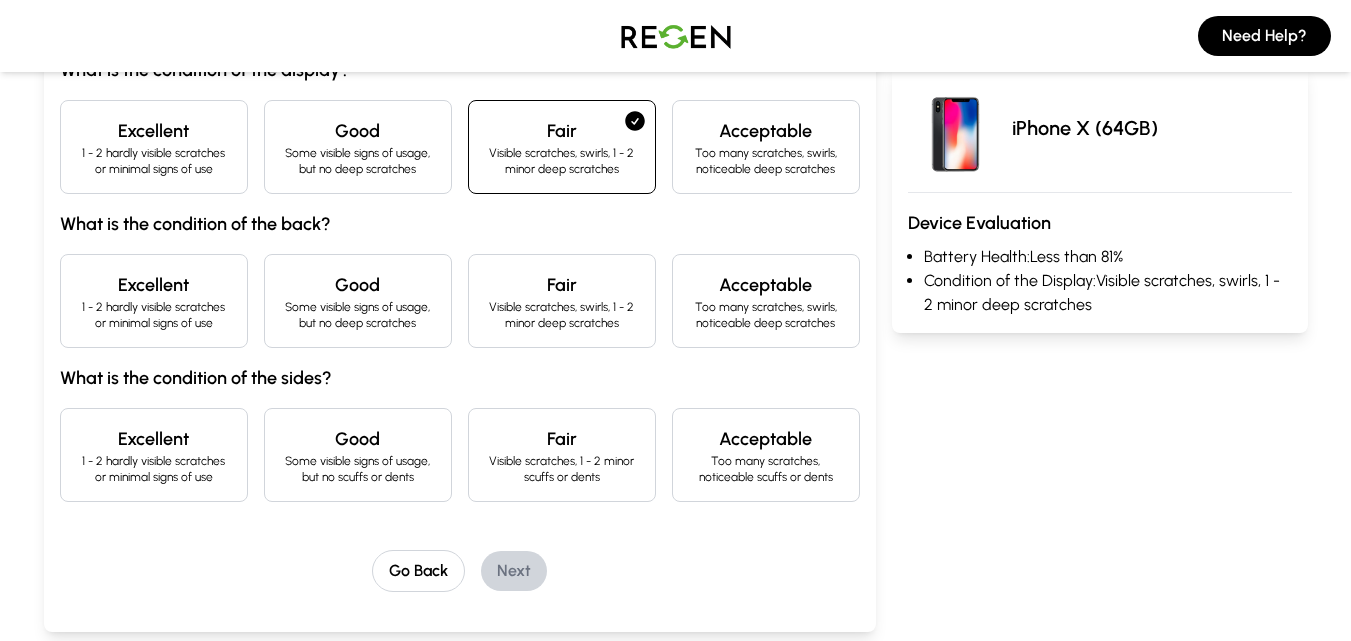click on "Good Some visible signs of usage, but no deep scratches" at bounding box center (358, 147) 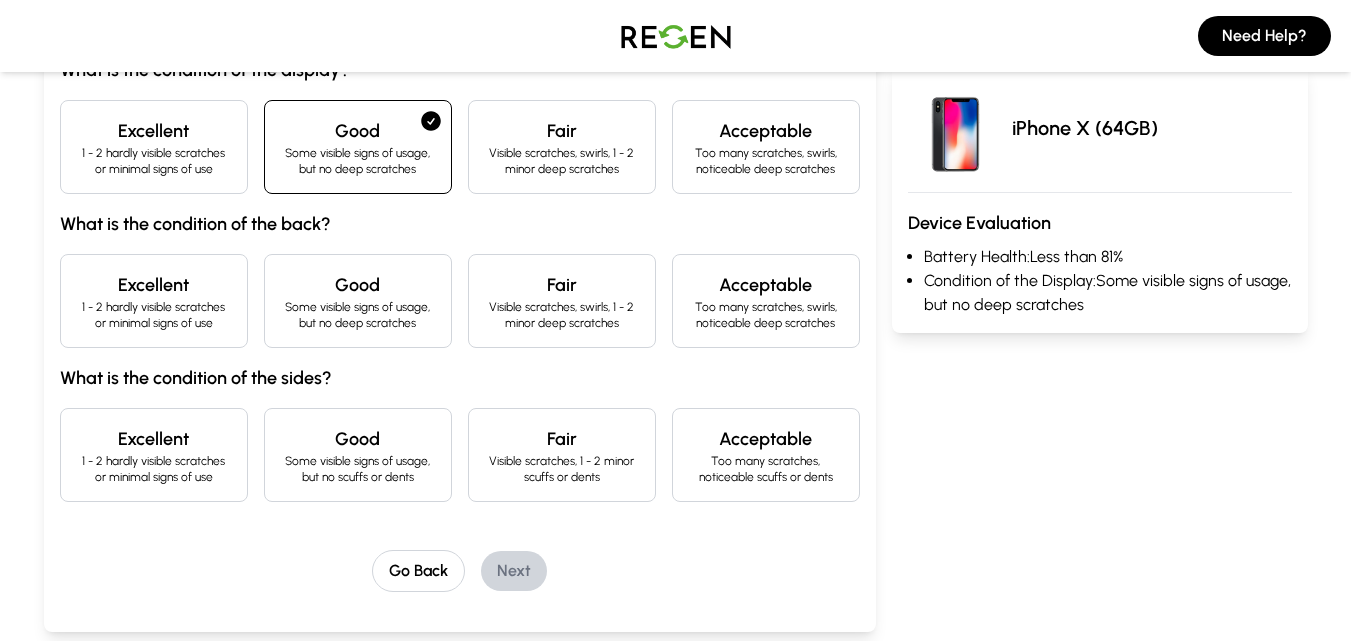 click on "Good" at bounding box center (358, 285) 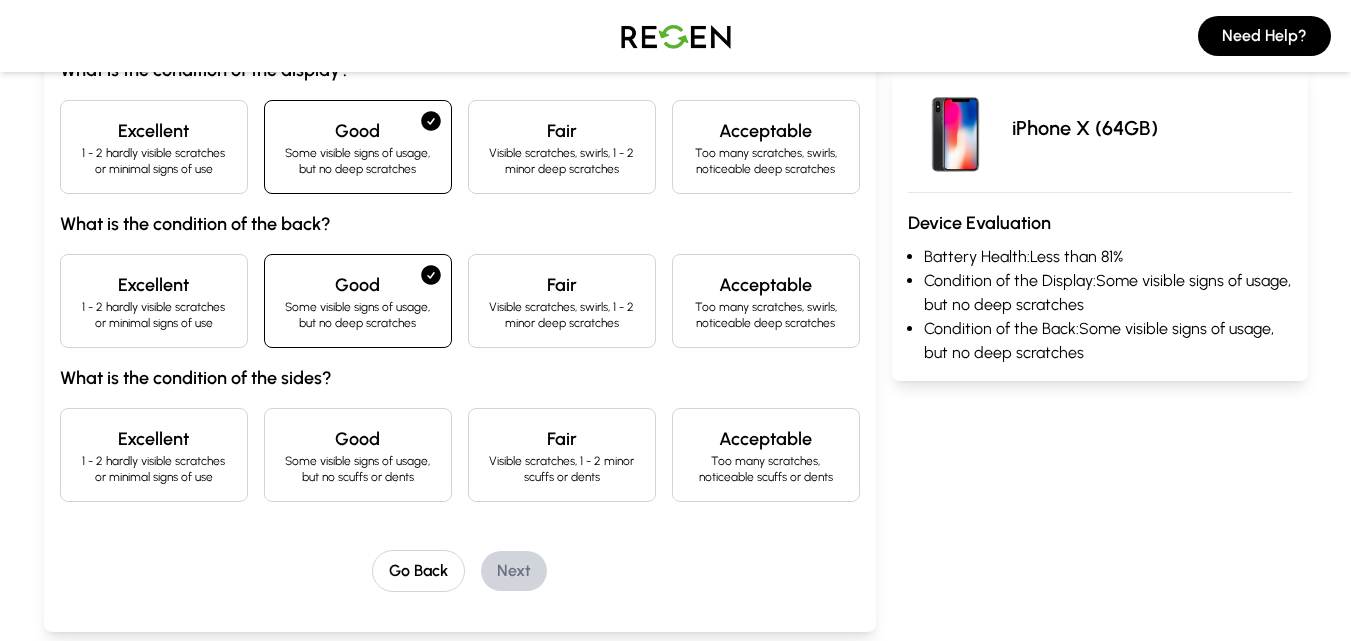 click on "Excellent" at bounding box center (154, 439) 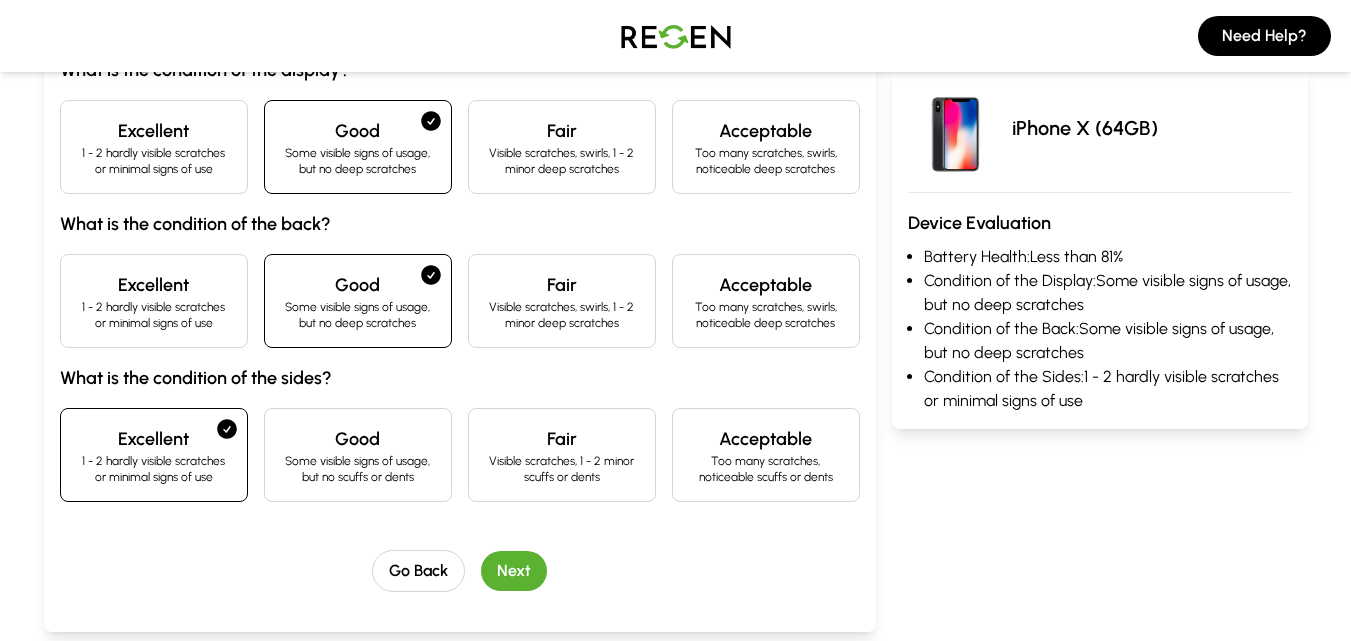 click on "Next" at bounding box center (514, 571) 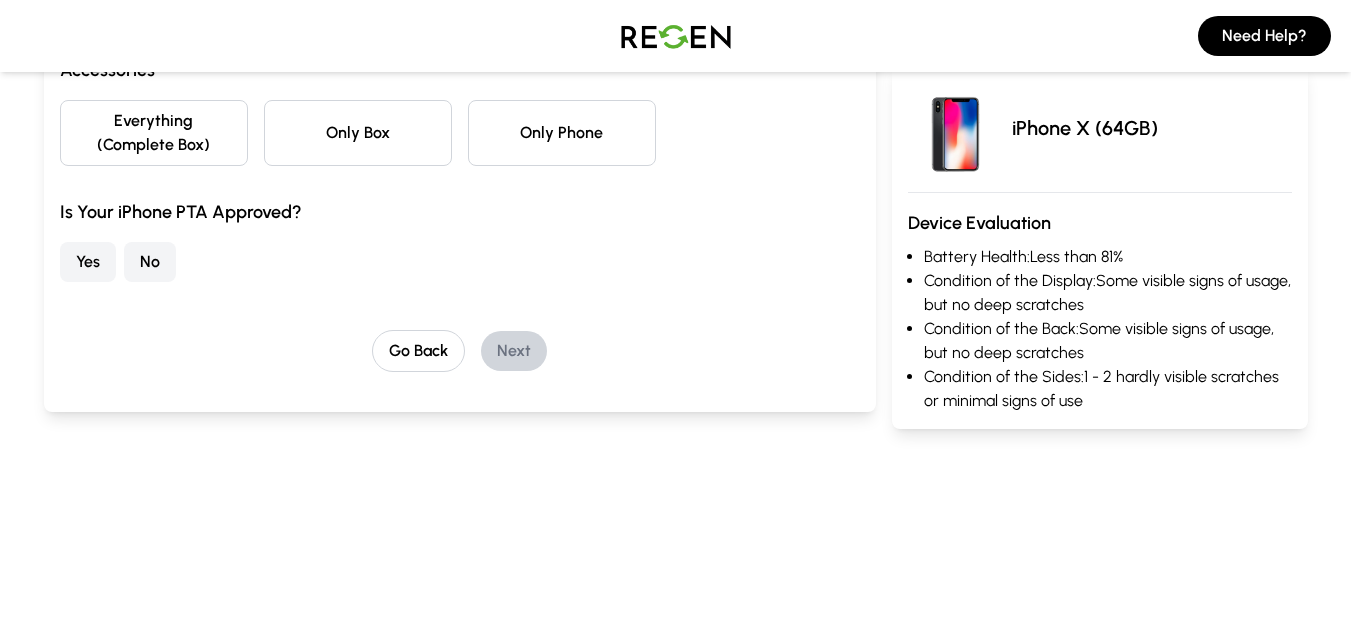 click on "Only Box" at bounding box center (358, 133) 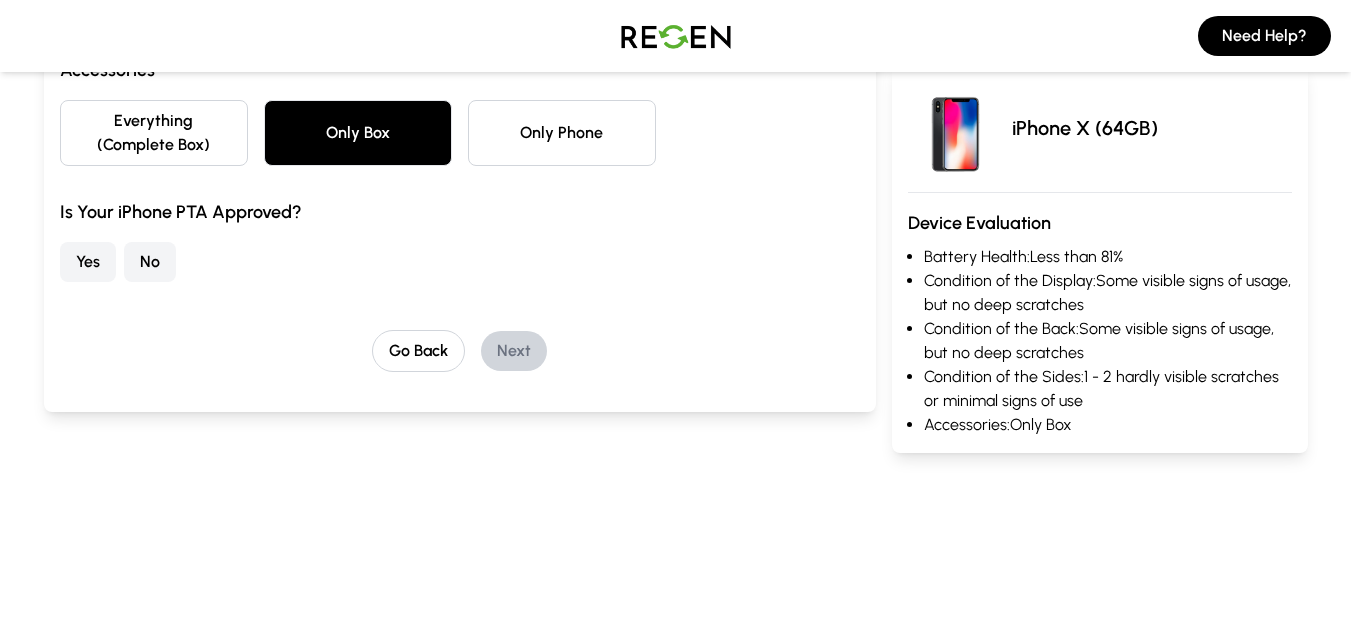 click on "Yes" at bounding box center (88, 262) 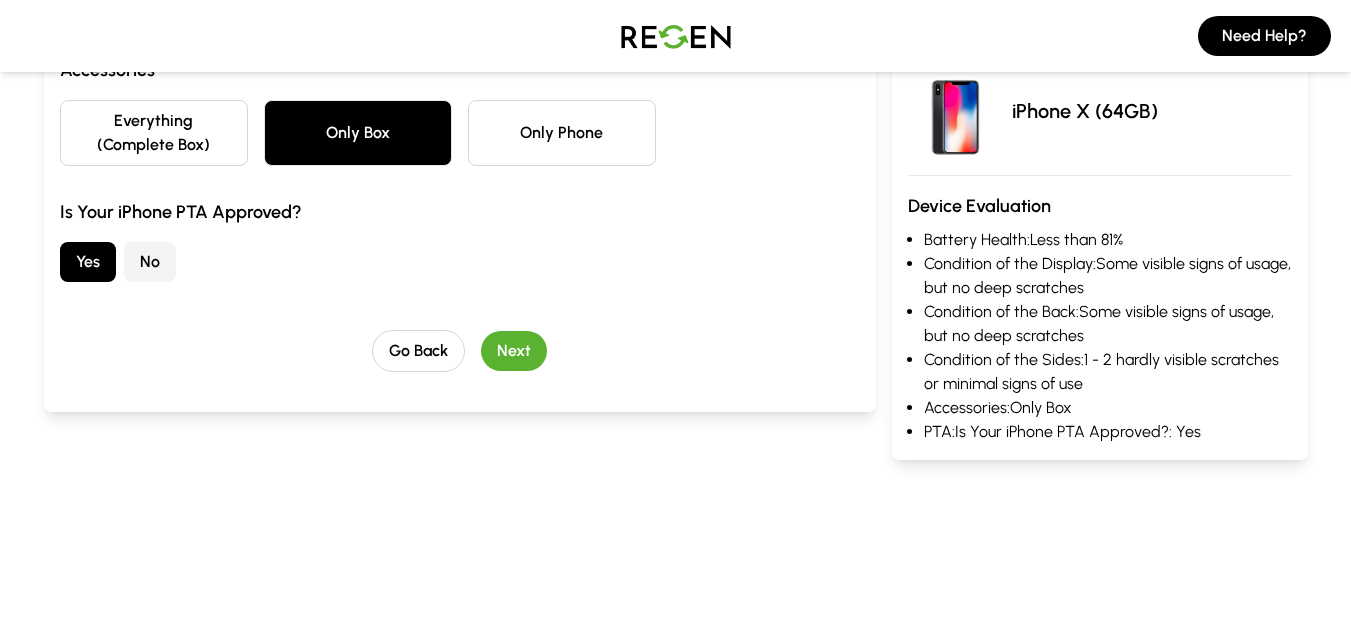 click on "Next" at bounding box center [514, 351] 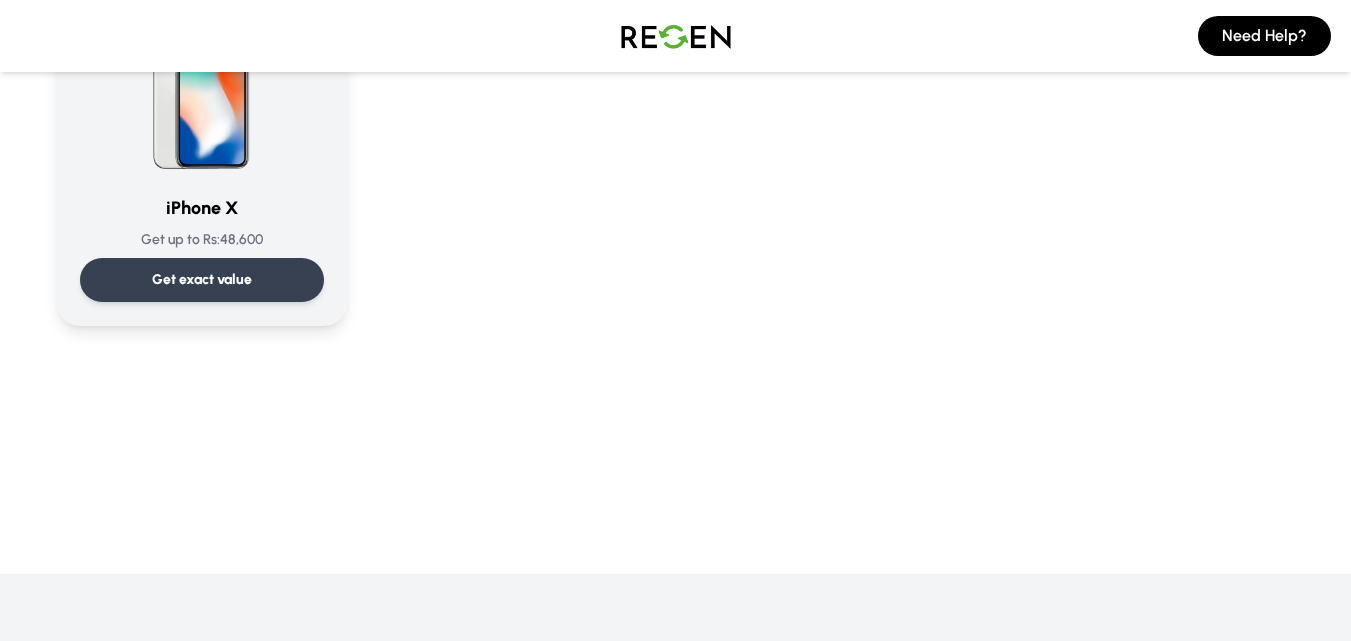 scroll, scrollTop: 2354, scrollLeft: 0, axis: vertical 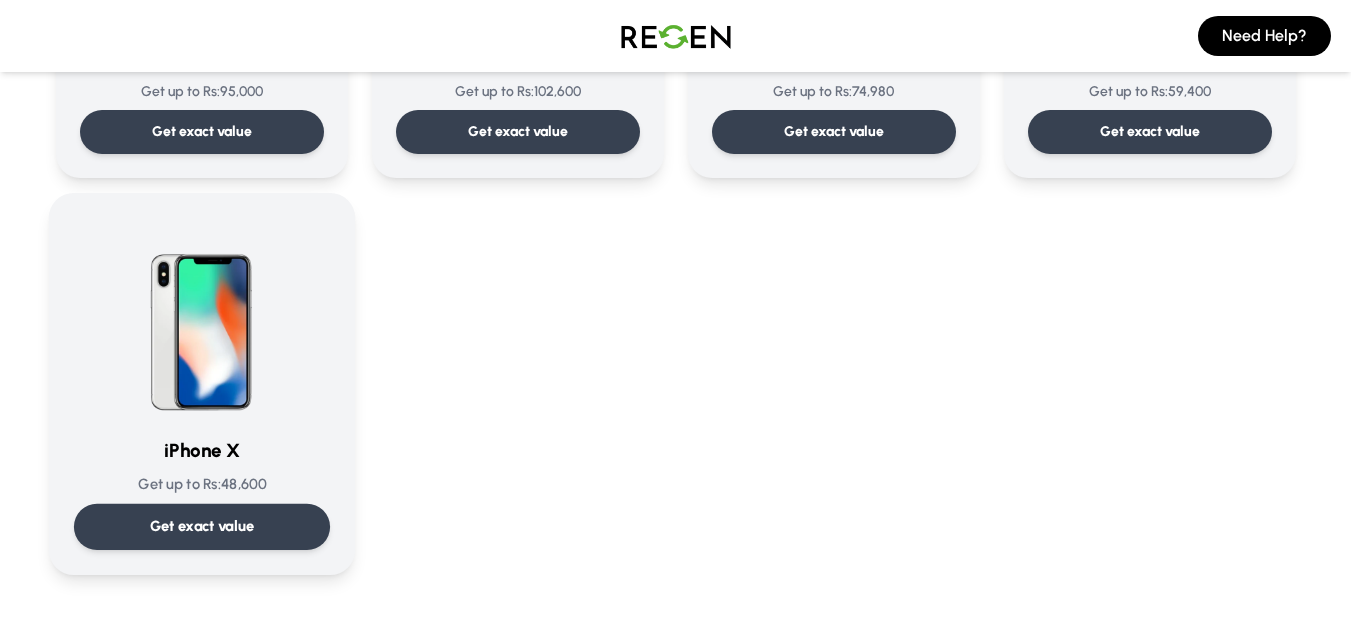 click at bounding box center (202, 319) 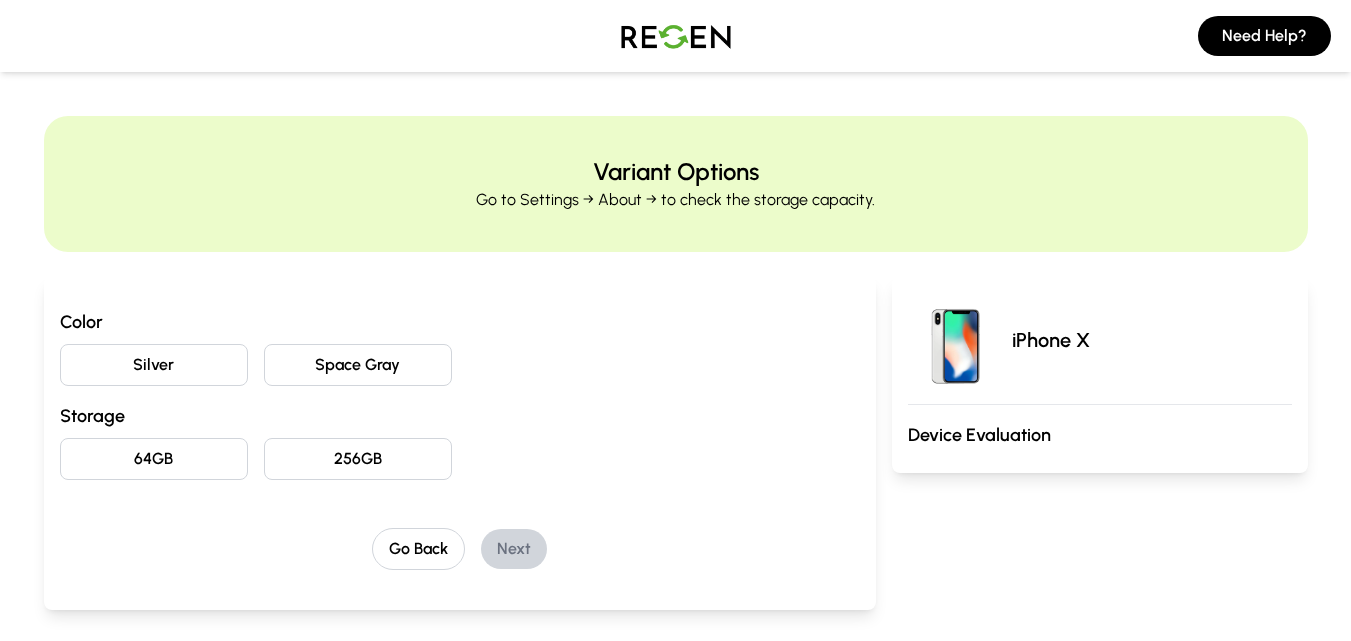 click on "Space Gray" at bounding box center [358, 365] 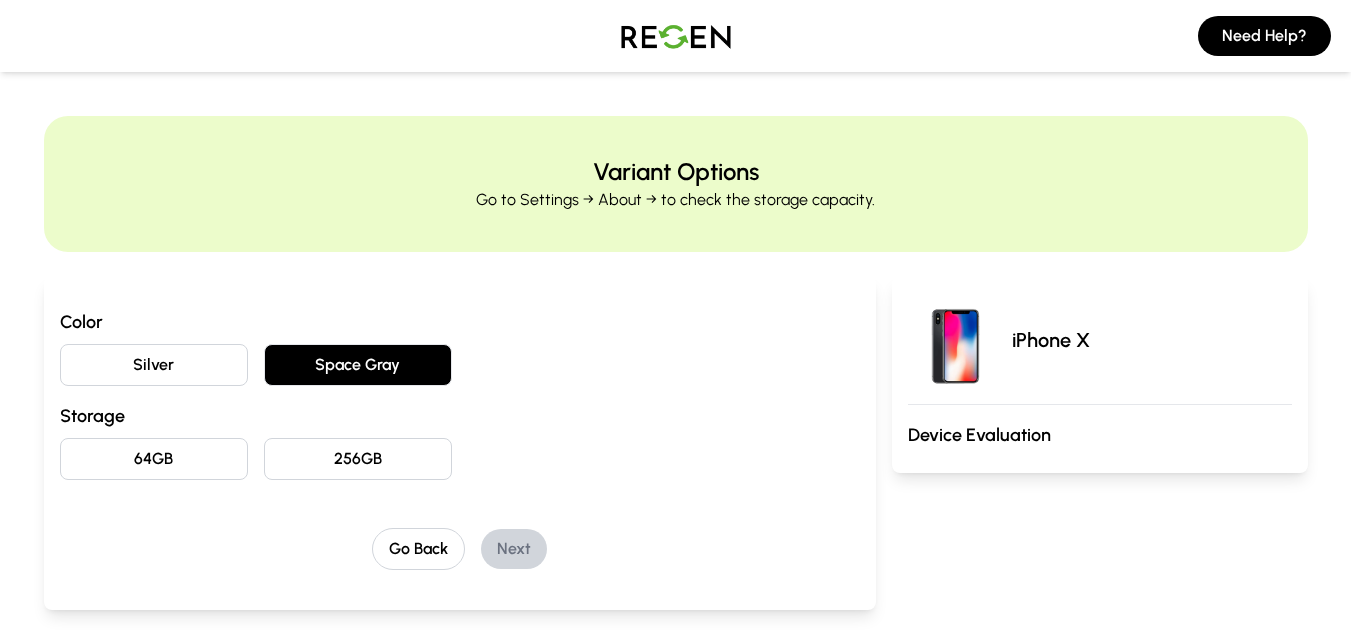 click on "64GB" at bounding box center [154, 459] 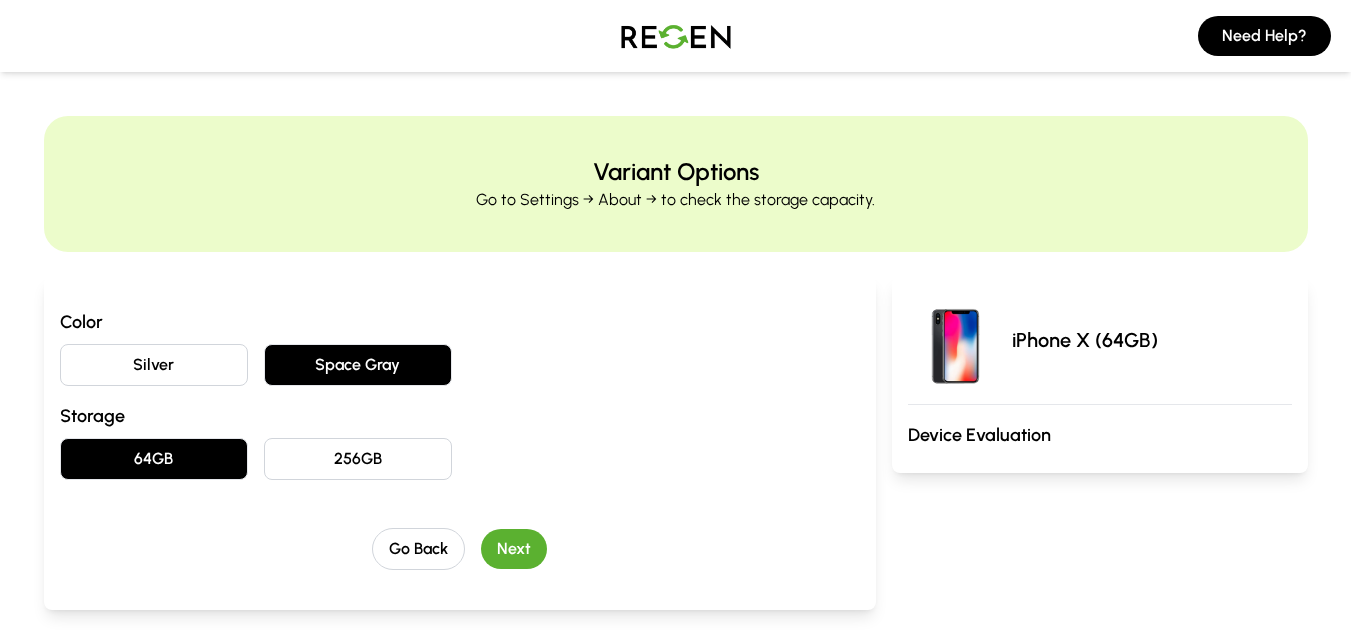 click on "Next" at bounding box center [514, 549] 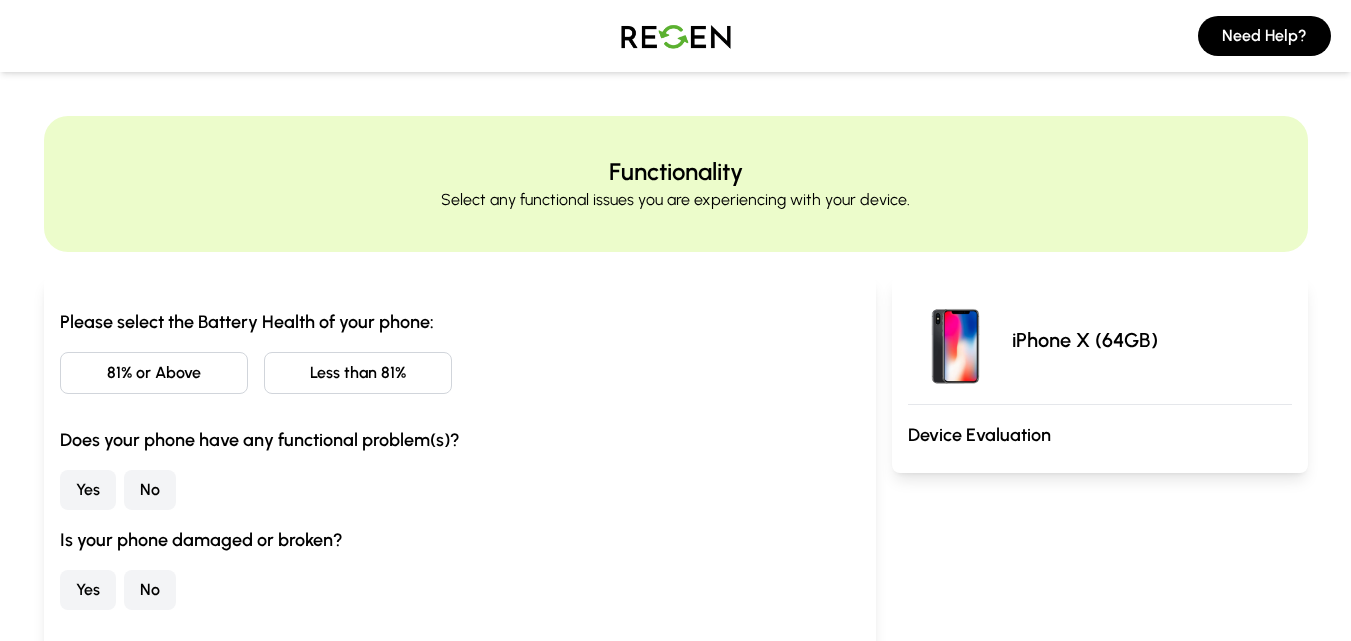 click on "Less than 81%" at bounding box center [358, 373] 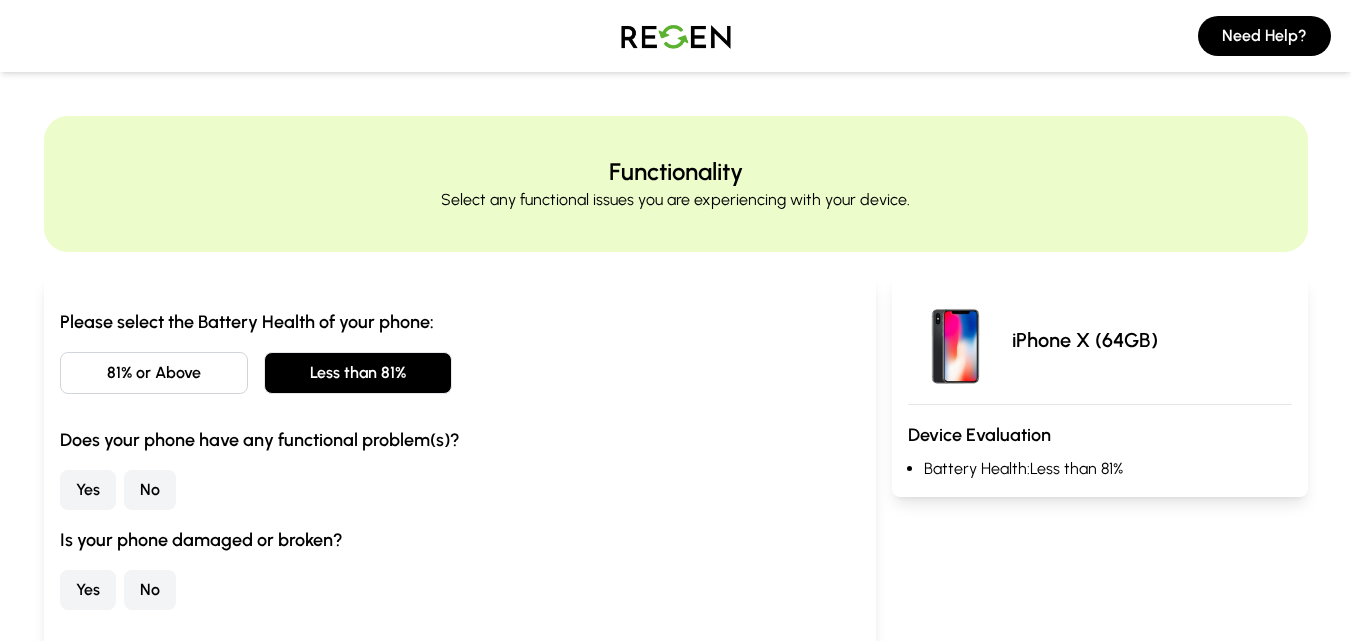 click on "No" at bounding box center (150, 490) 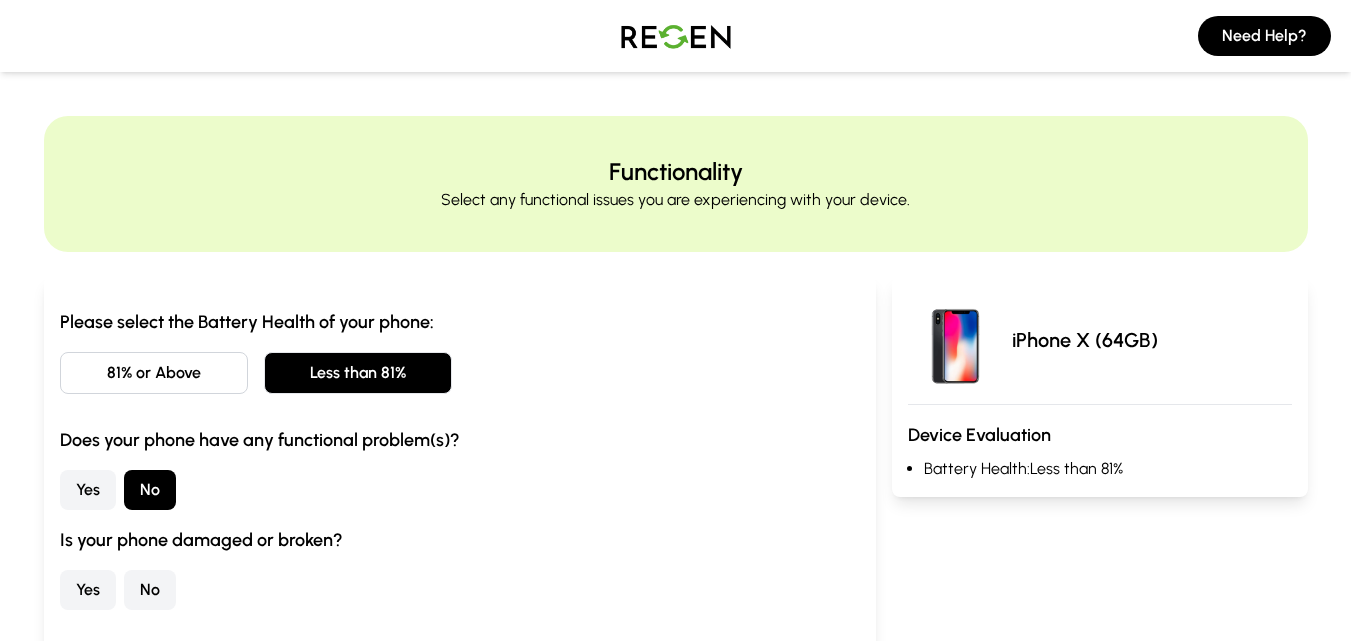 click on "No" at bounding box center (150, 590) 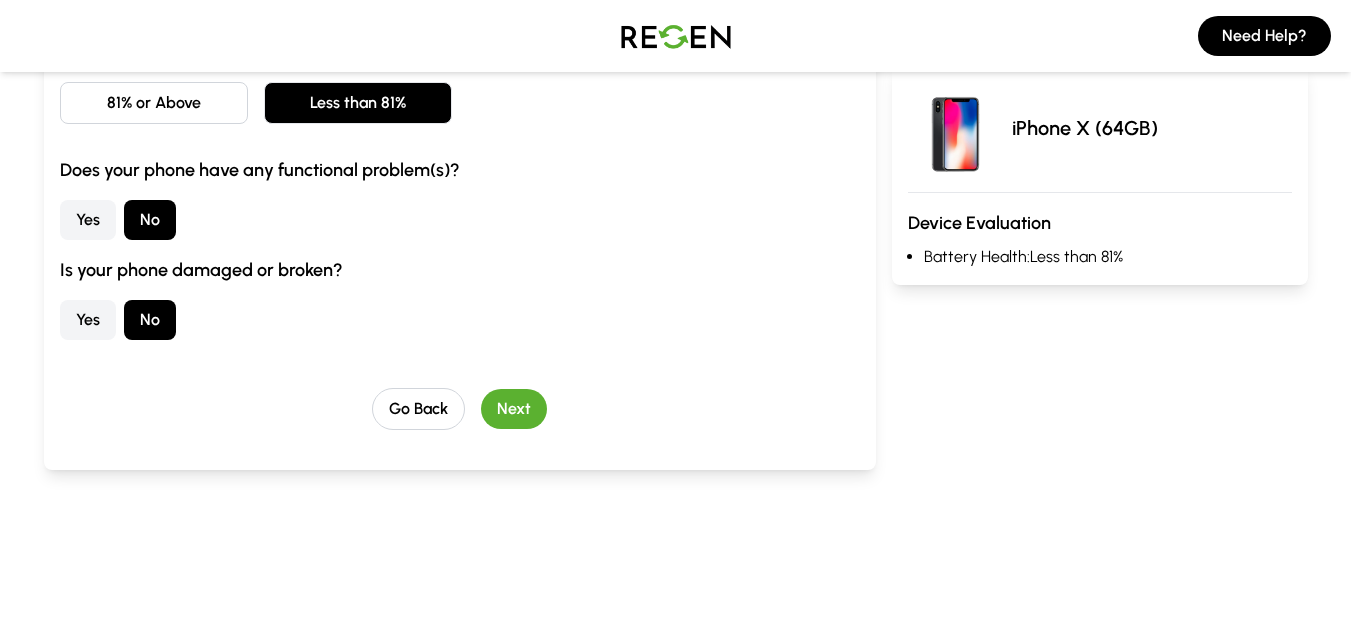 scroll, scrollTop: 363, scrollLeft: 0, axis: vertical 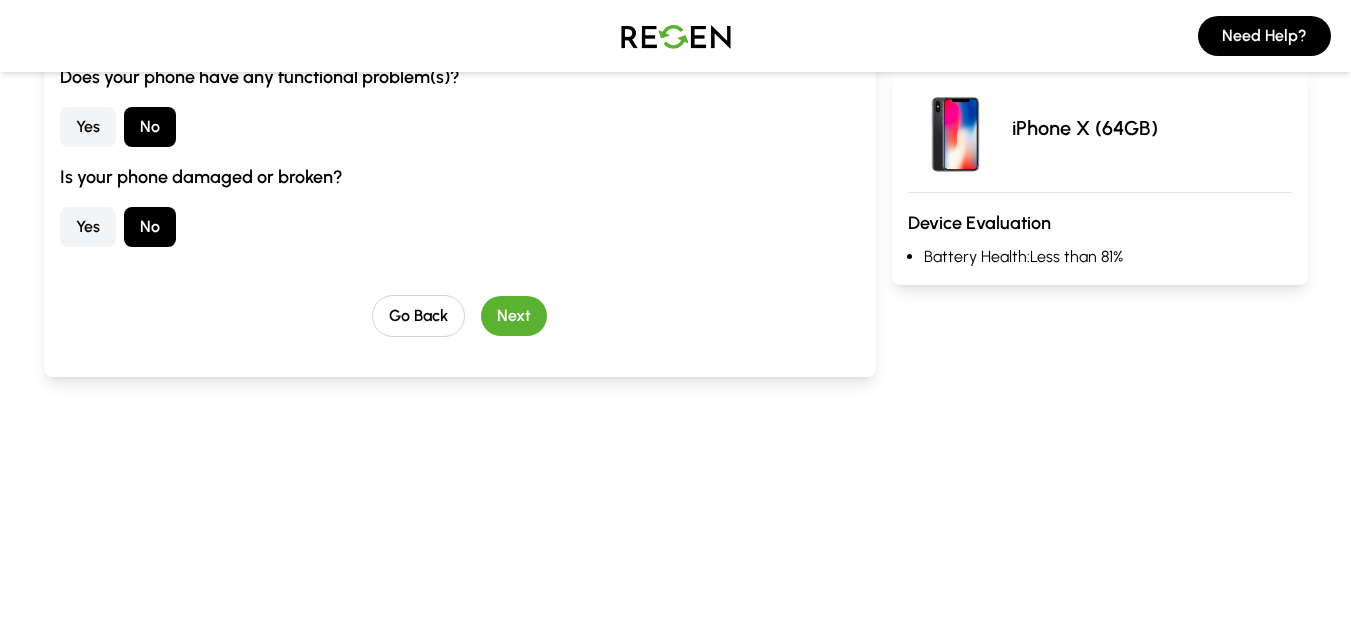 click on "Next" at bounding box center (514, 316) 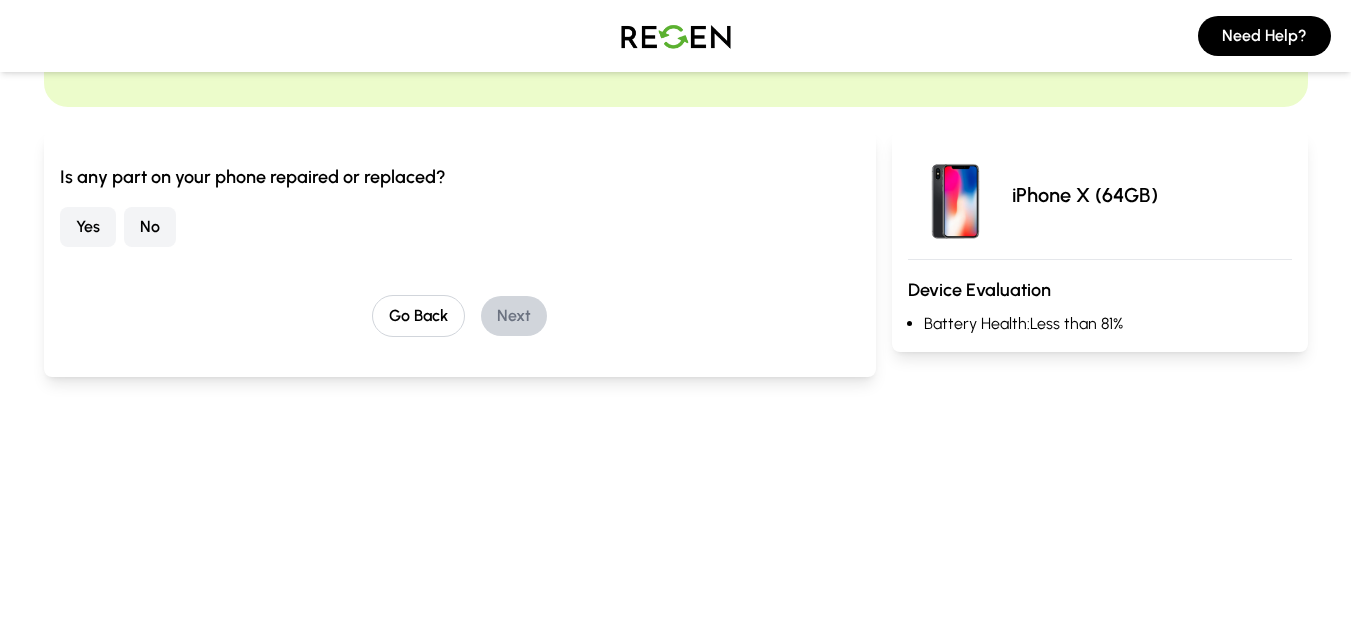 click on "No" at bounding box center [150, 227] 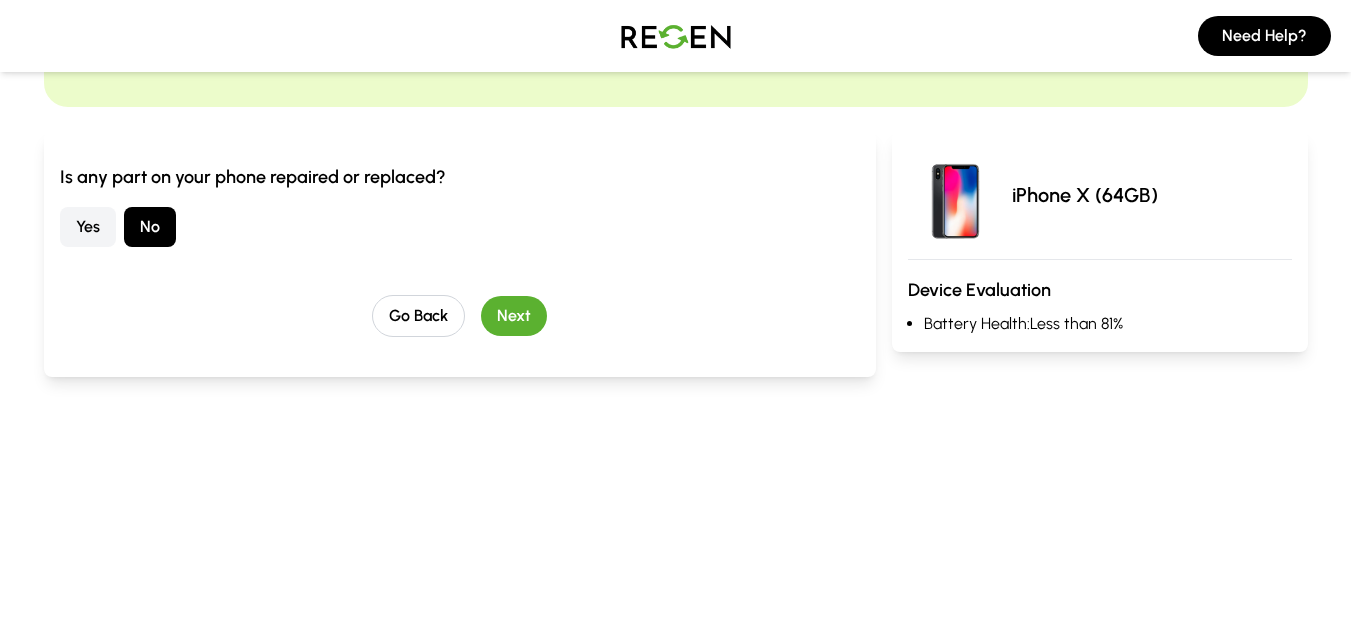click on "Next" at bounding box center [514, 316] 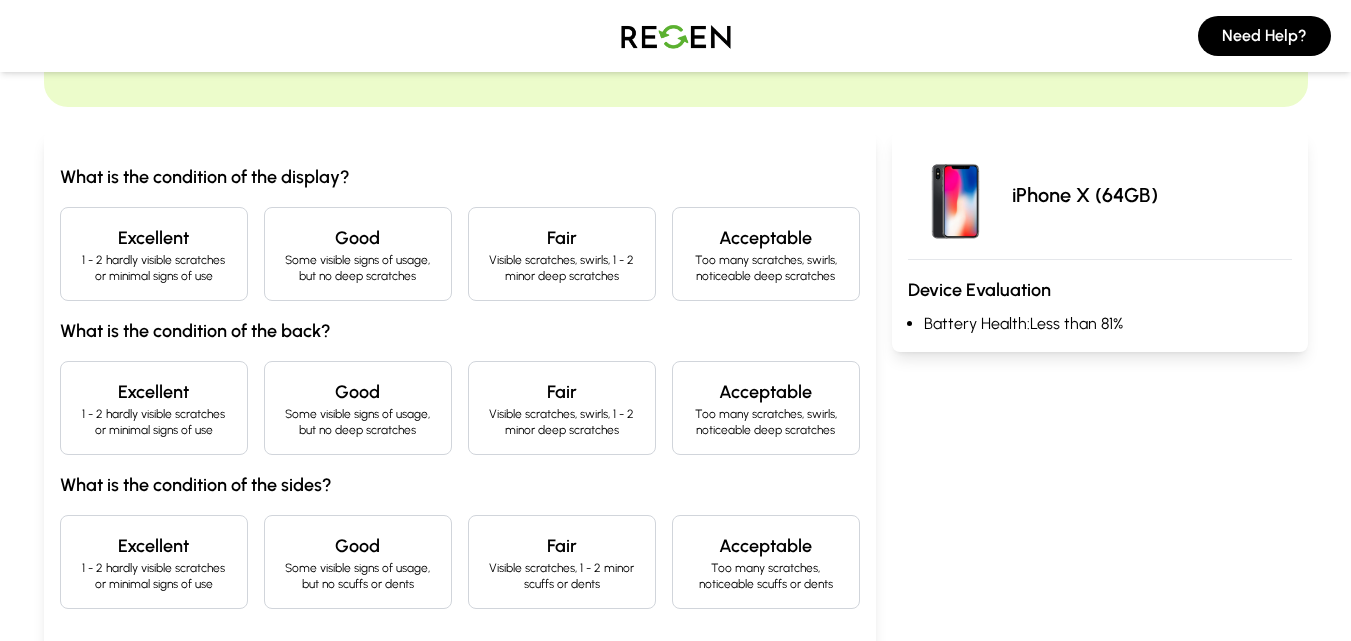 click on "Excellent" at bounding box center (154, 238) 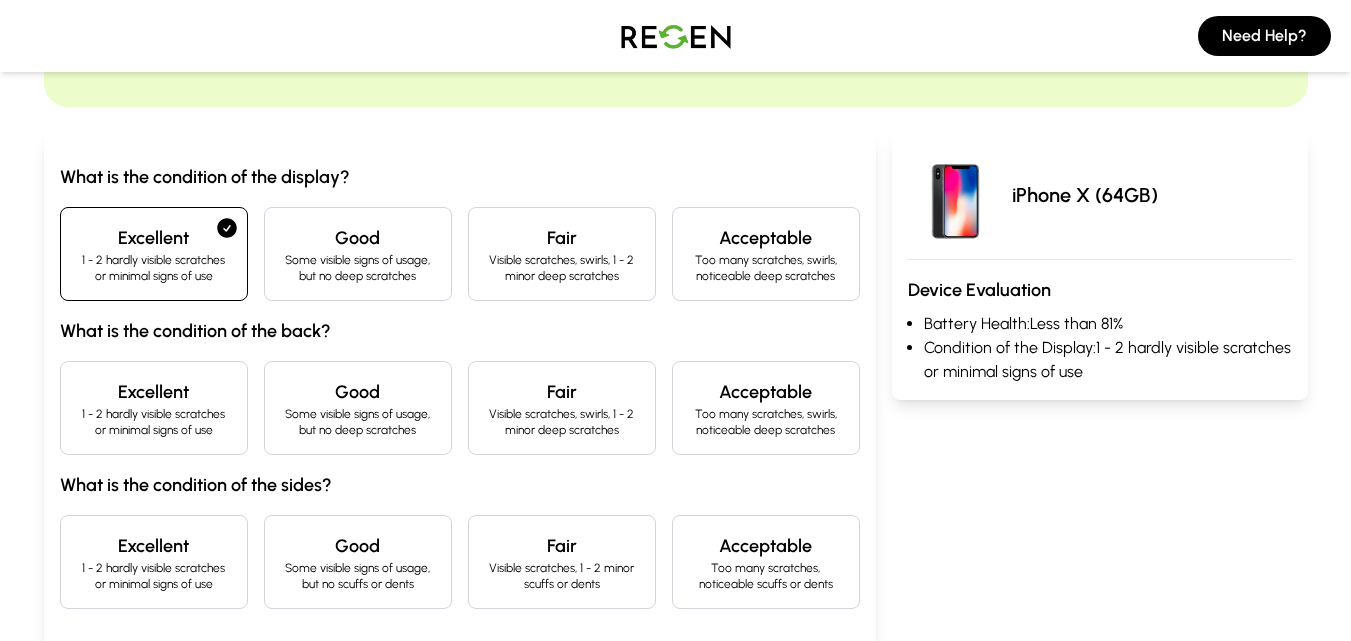 click on "Excellent" at bounding box center [154, 392] 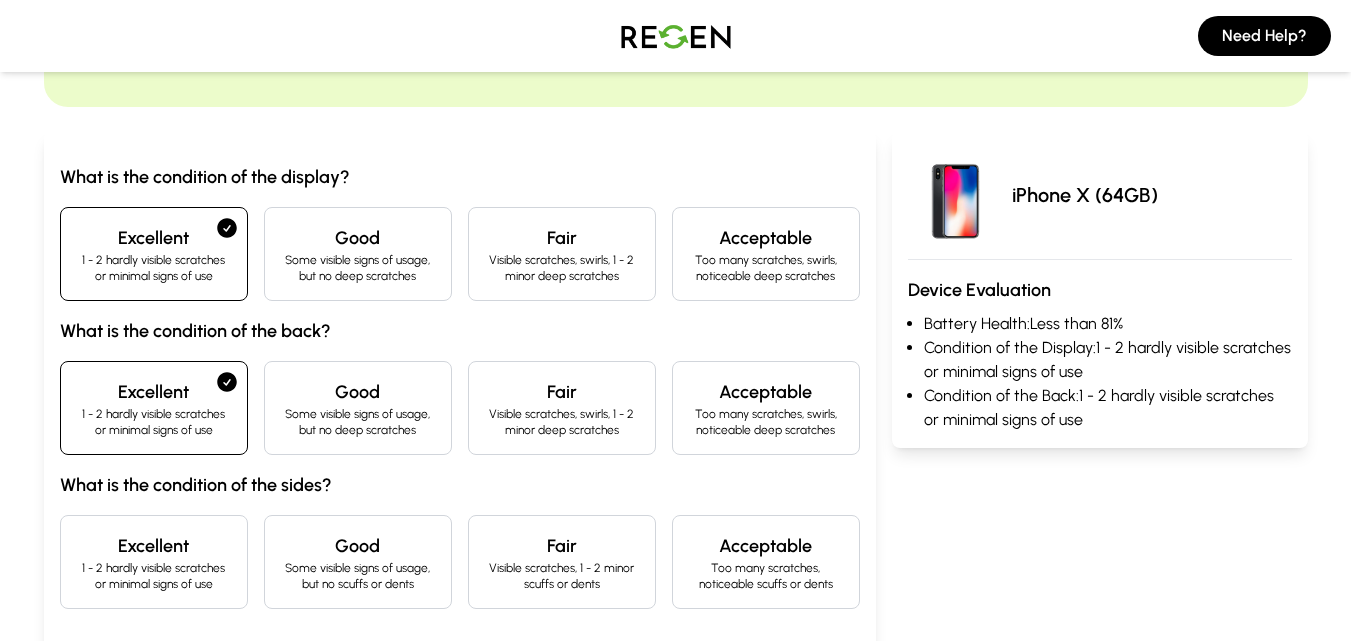 click on "Excellent" at bounding box center (154, 546) 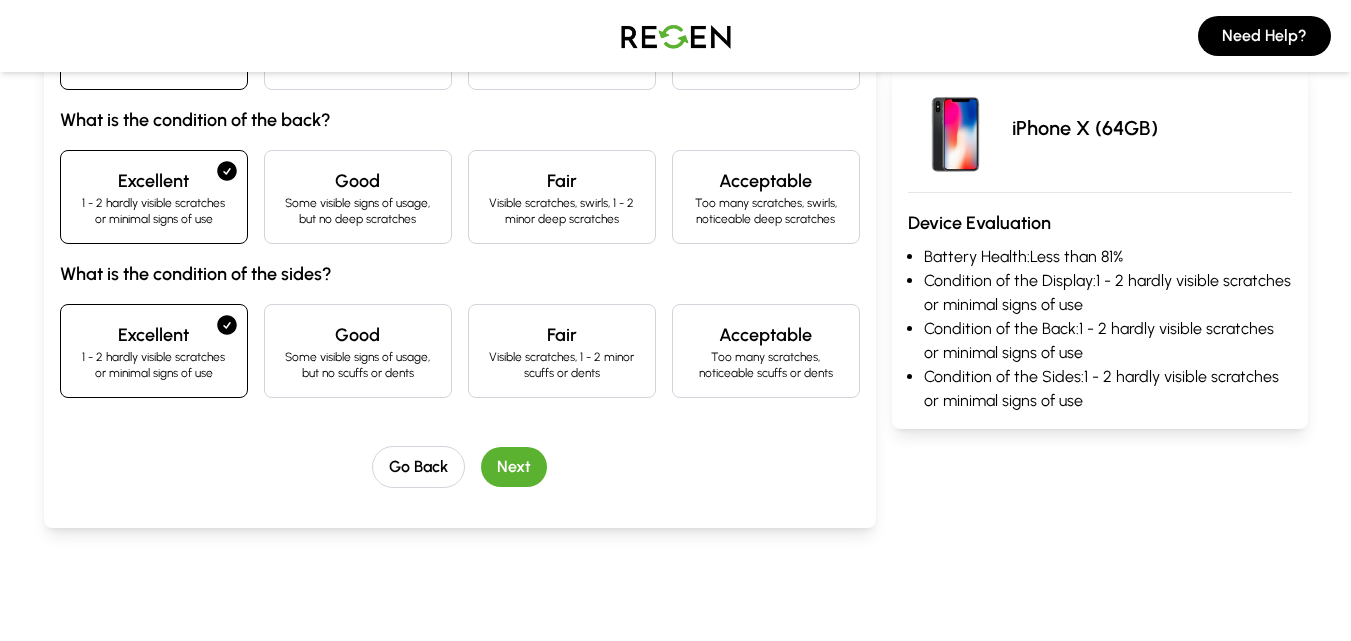 scroll, scrollTop: 406, scrollLeft: 0, axis: vertical 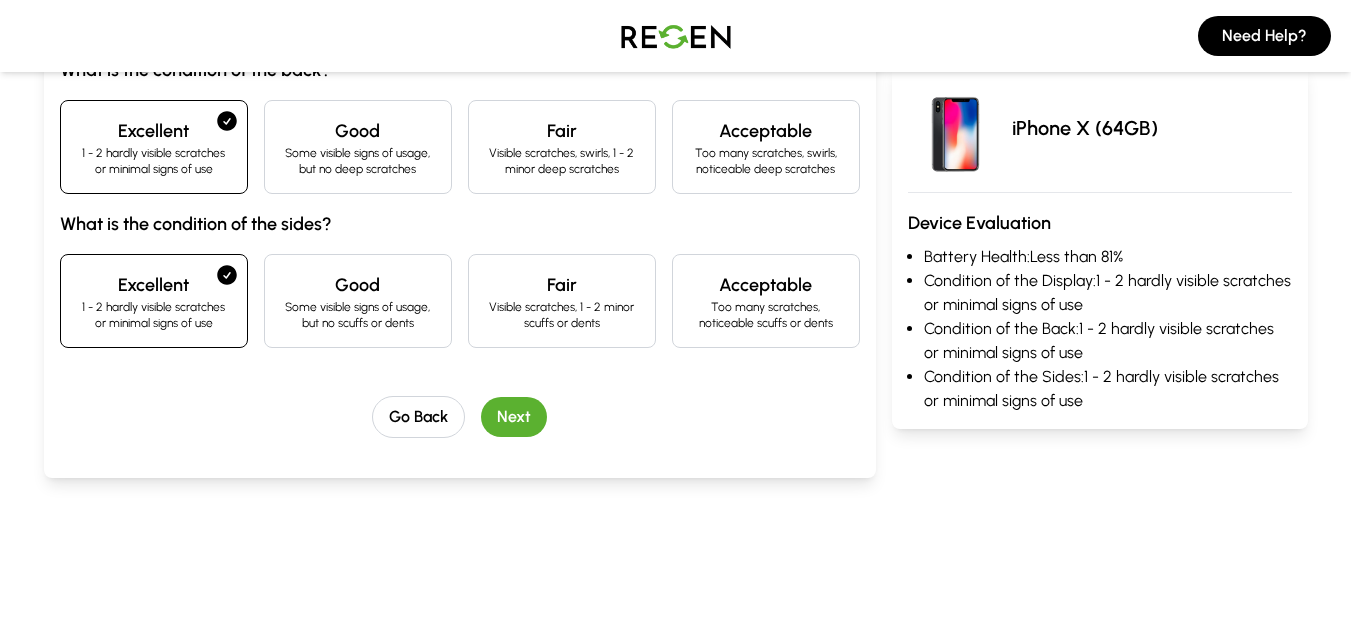 click on "Next" at bounding box center (514, 417) 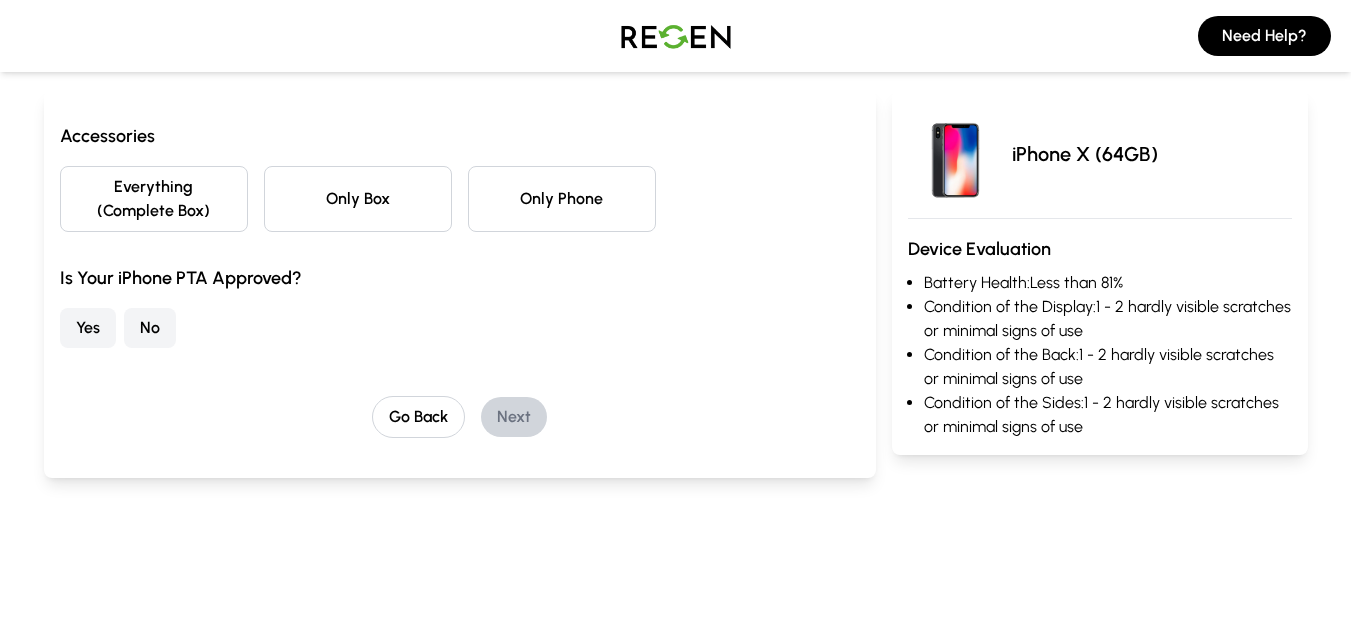 click on "Only Box" at bounding box center [358, 199] 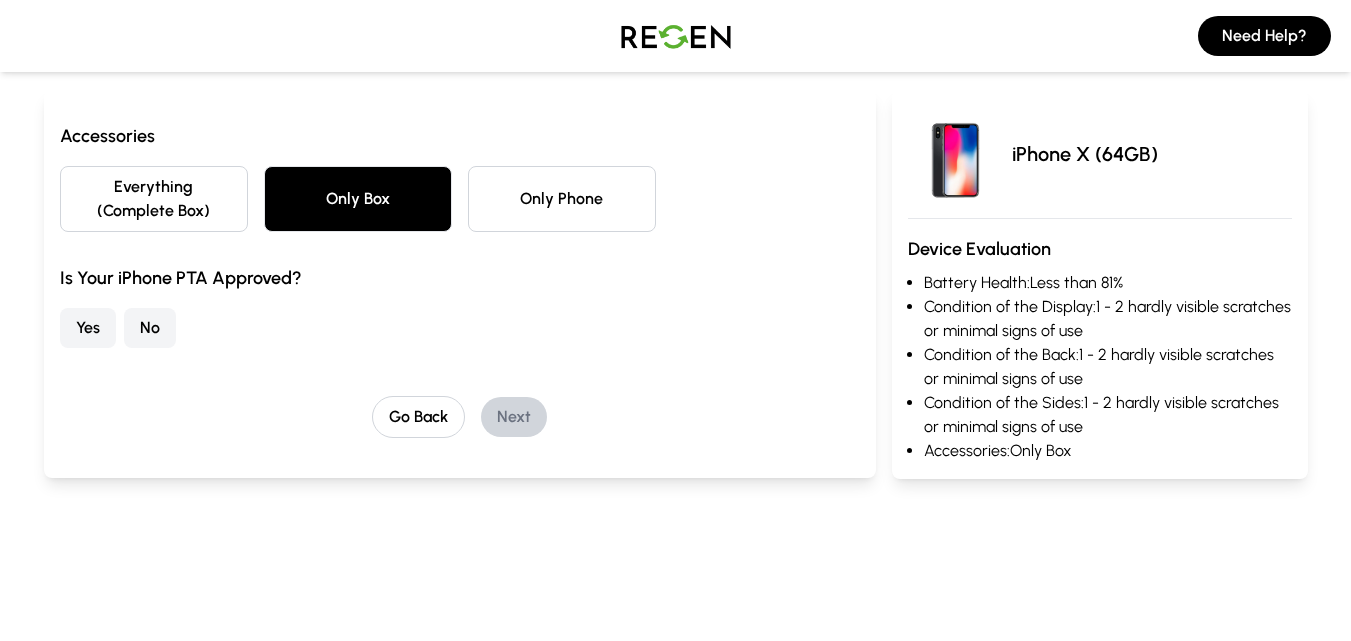 click on "Yes" at bounding box center (88, 328) 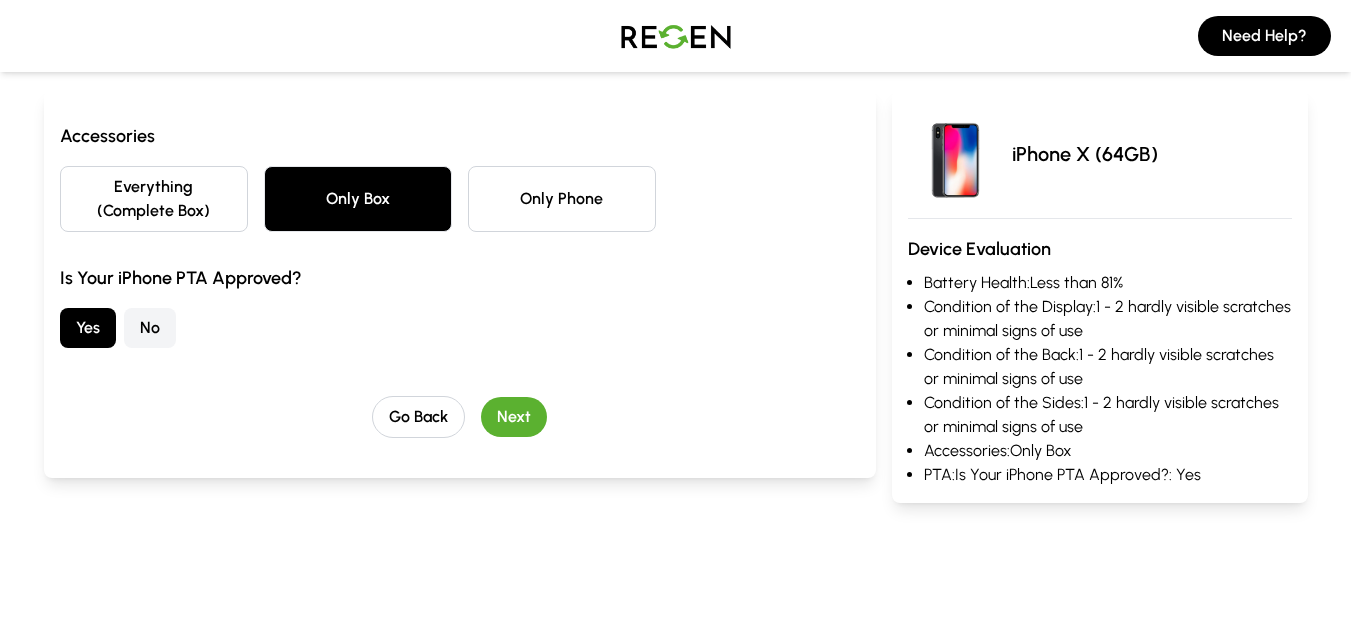 click on "Next" at bounding box center [514, 417] 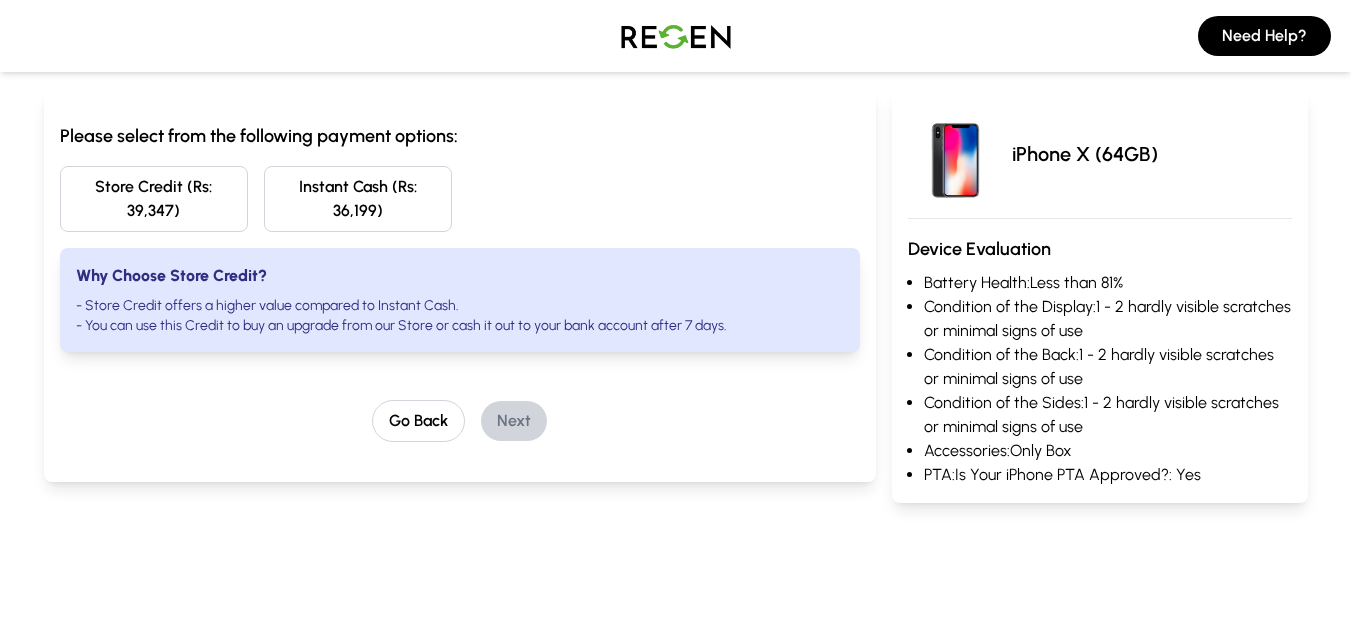 click on "Instant Cash (Rs: 36,199)" at bounding box center [358, 199] 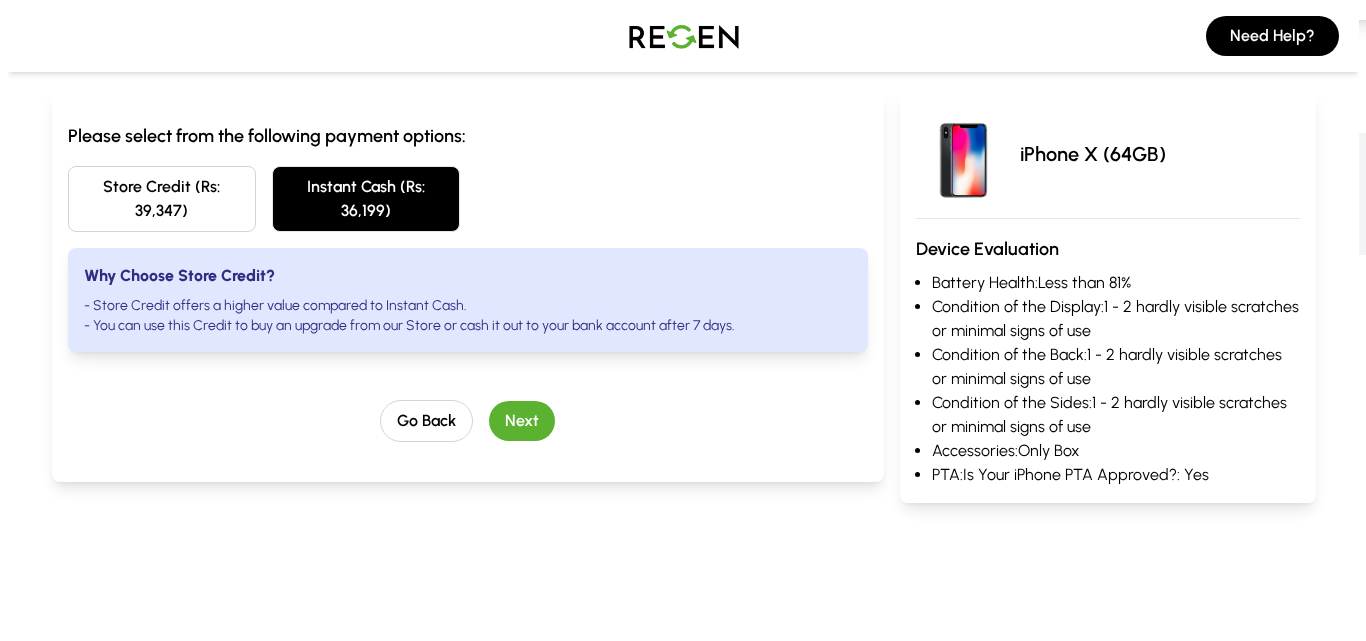 scroll, scrollTop: 0, scrollLeft: 0, axis: both 